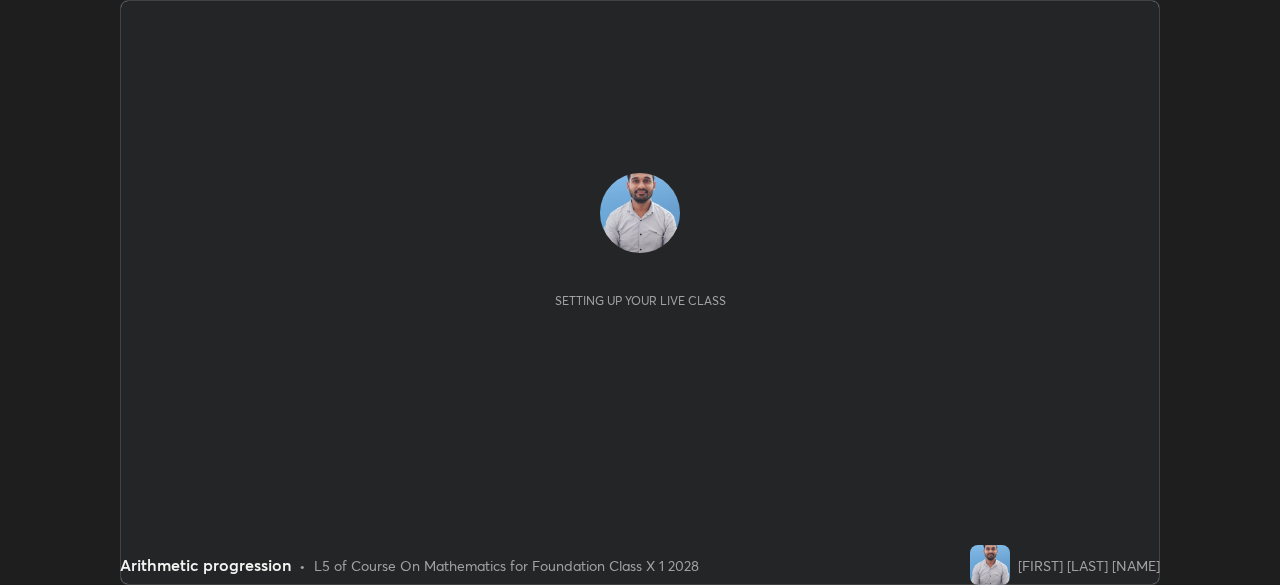 scroll, scrollTop: 0, scrollLeft: 0, axis: both 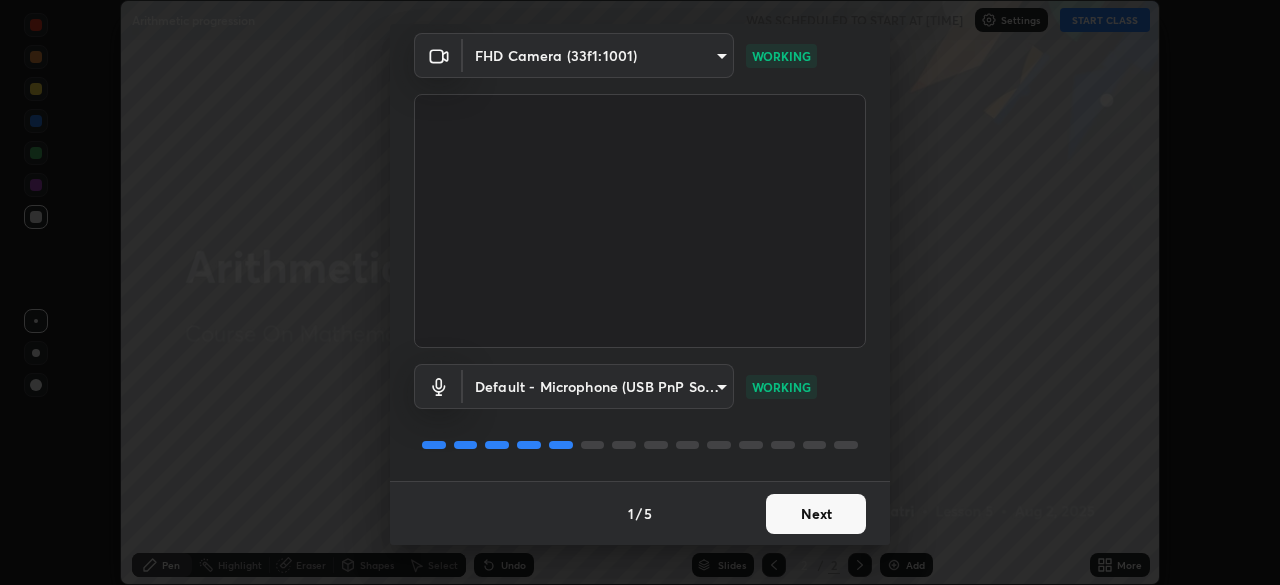 click on "Next" at bounding box center [816, 514] 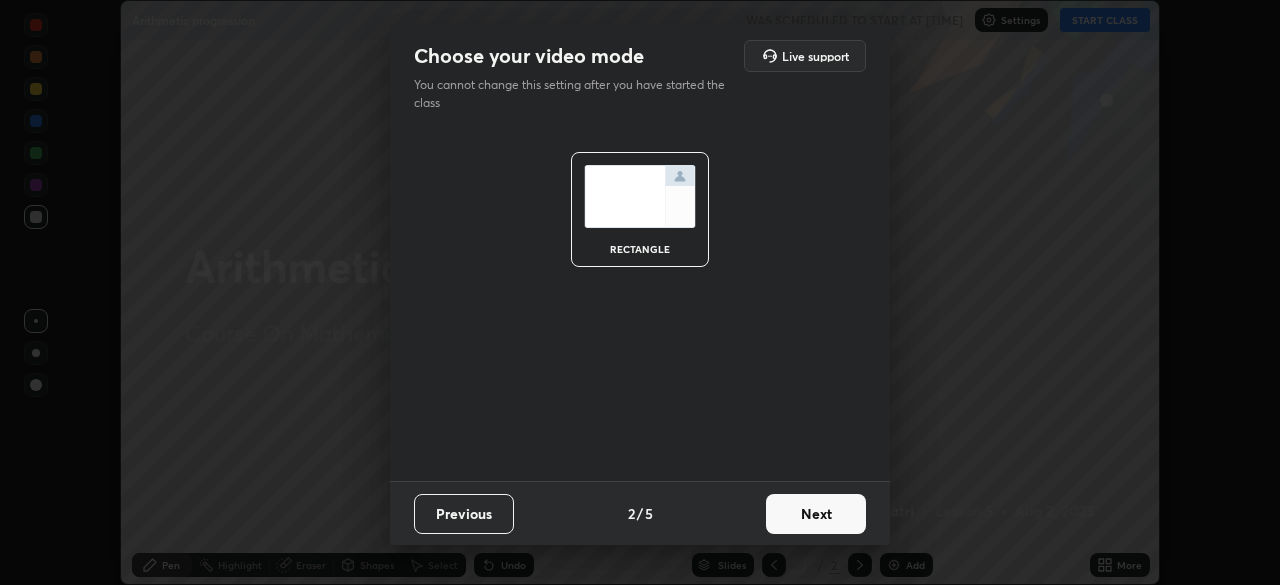 scroll, scrollTop: 0, scrollLeft: 0, axis: both 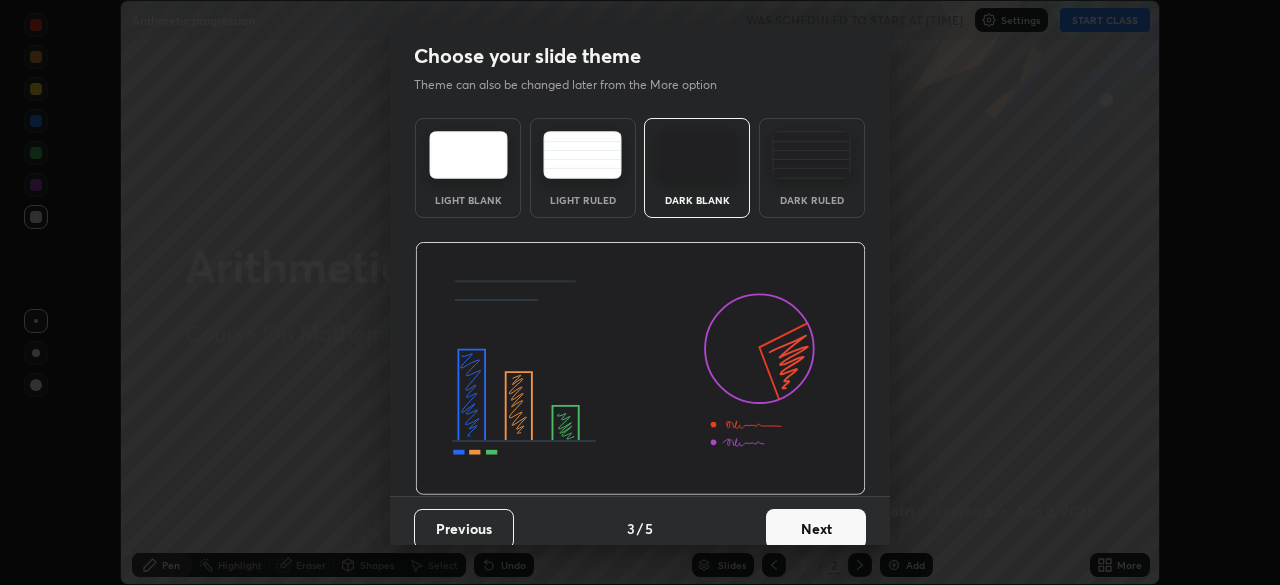 click on "Next" at bounding box center [816, 529] 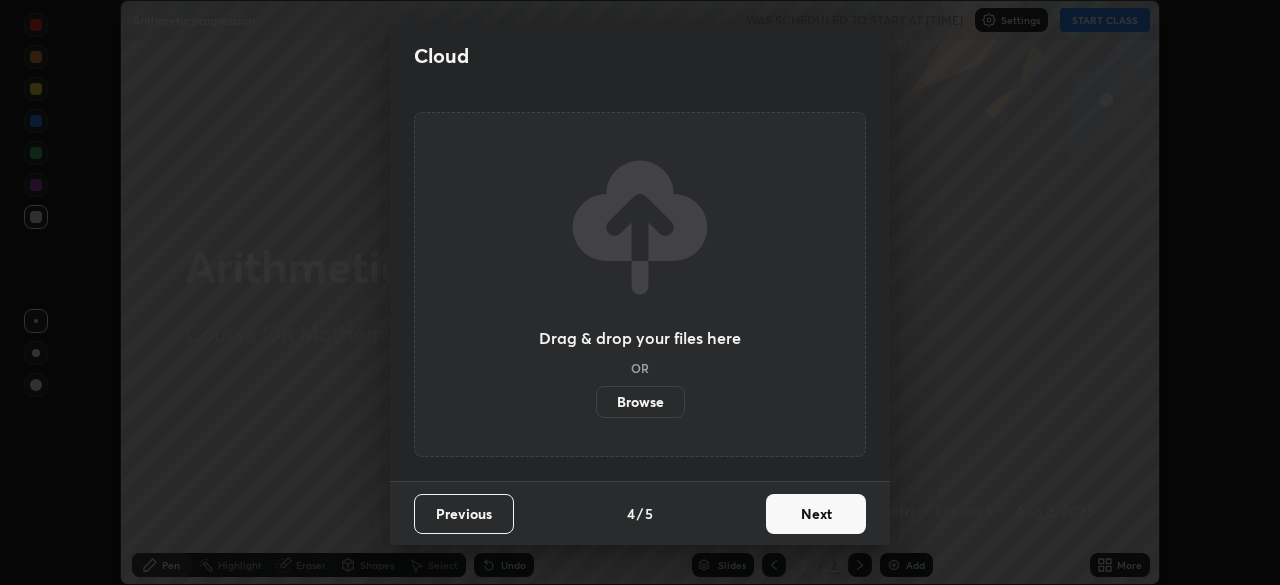 click on "Next" at bounding box center (816, 514) 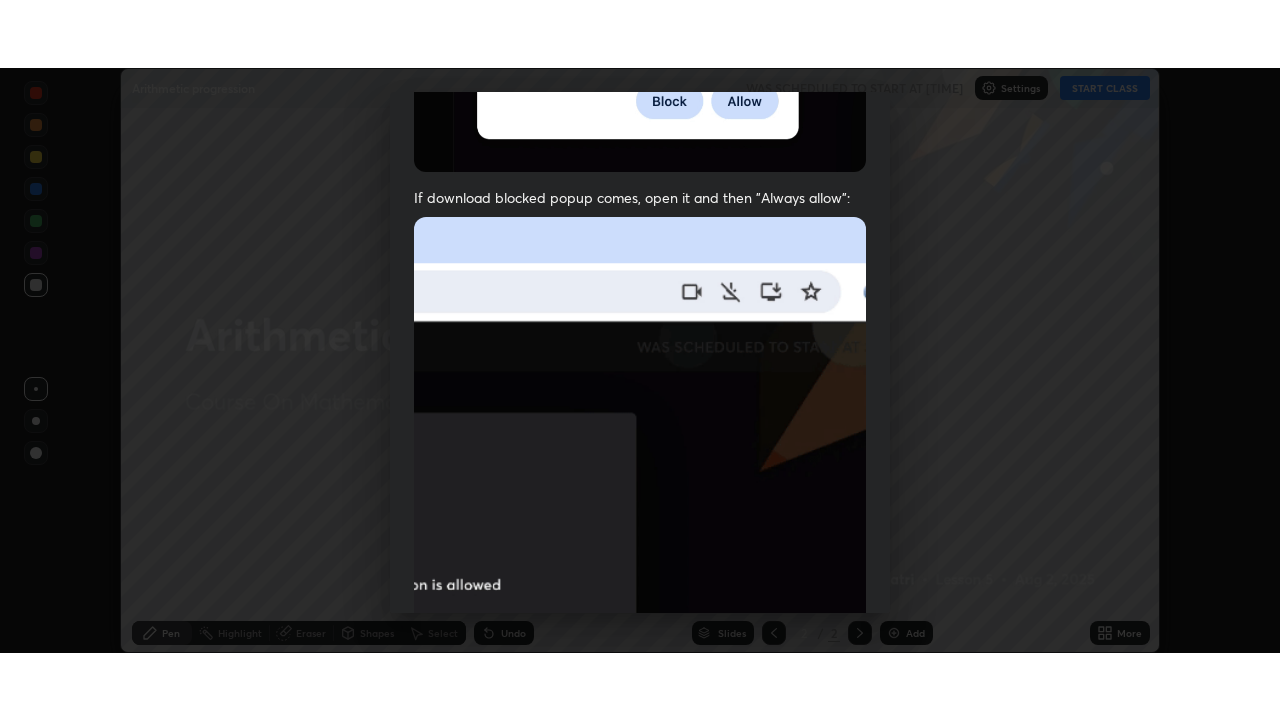scroll, scrollTop: 479, scrollLeft: 0, axis: vertical 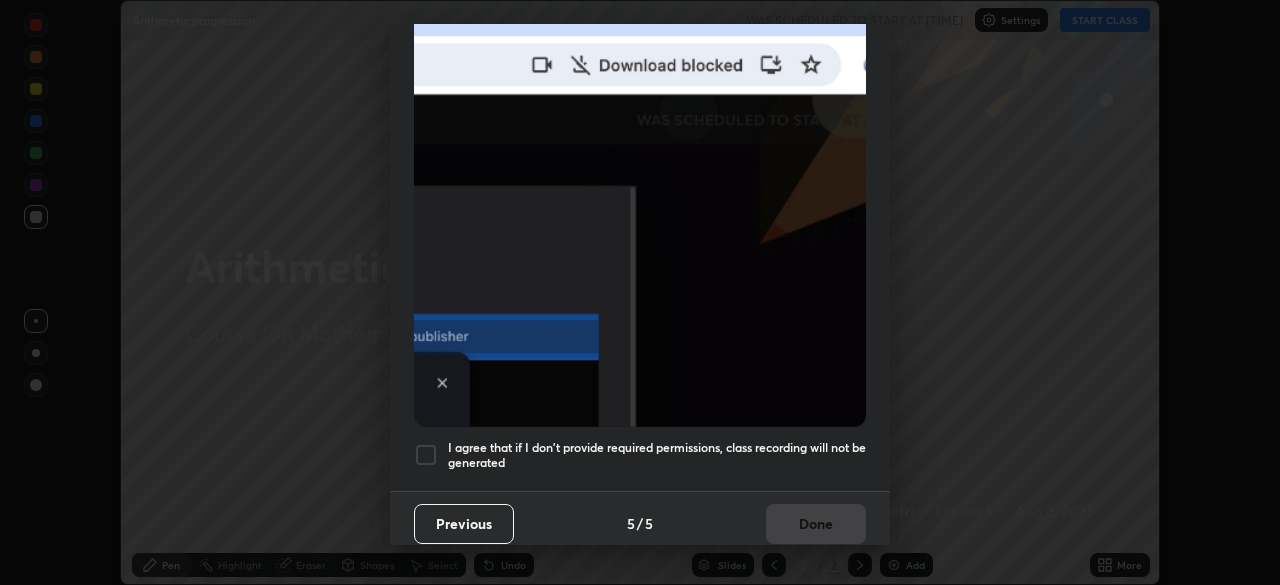 click at bounding box center [426, 455] 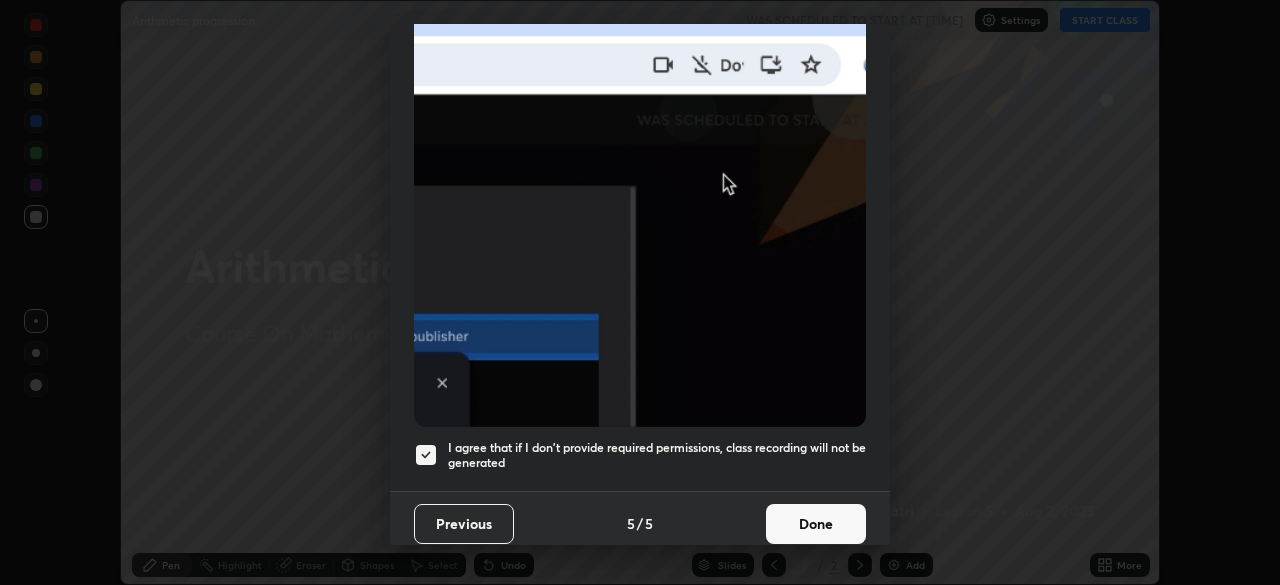click on "Done" at bounding box center [816, 524] 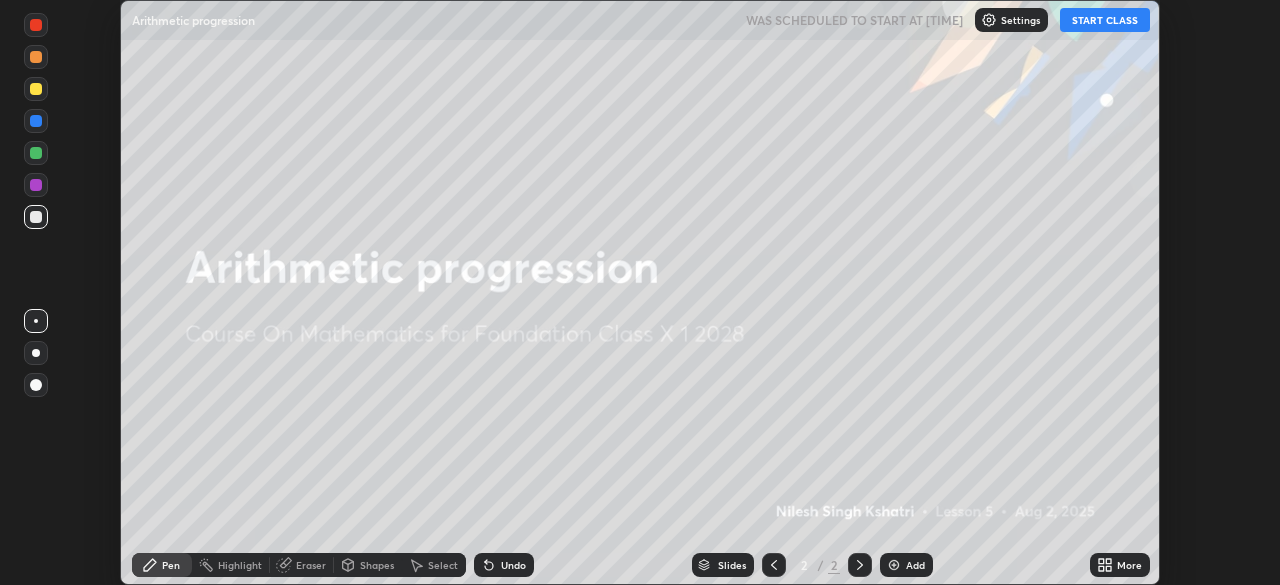 click on "Add" at bounding box center (906, 565) 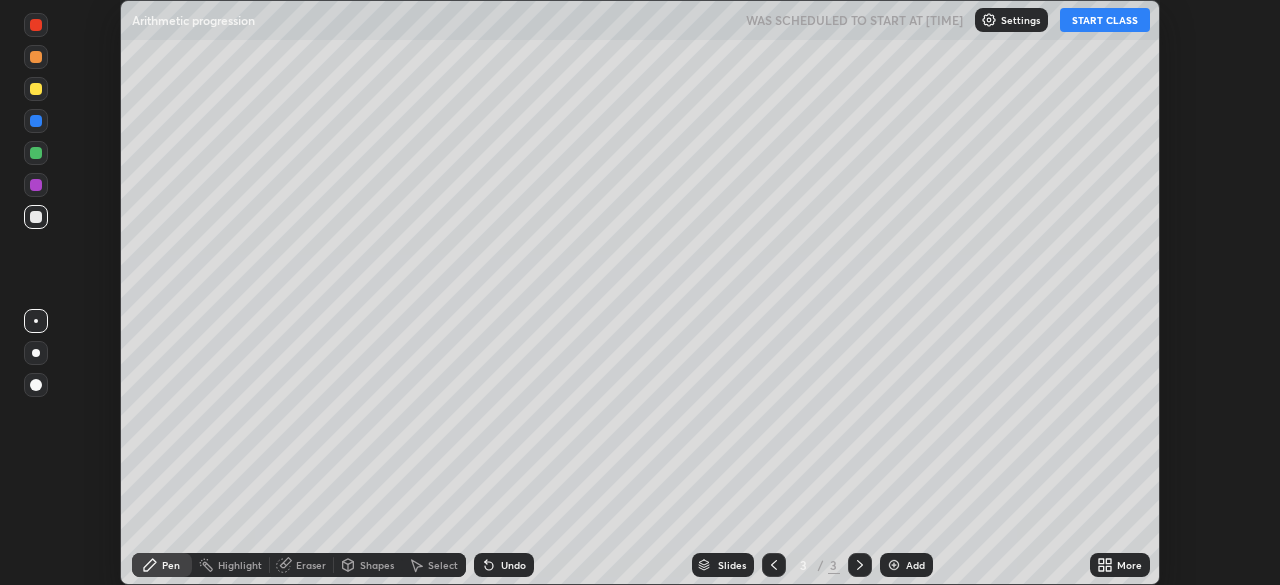 click 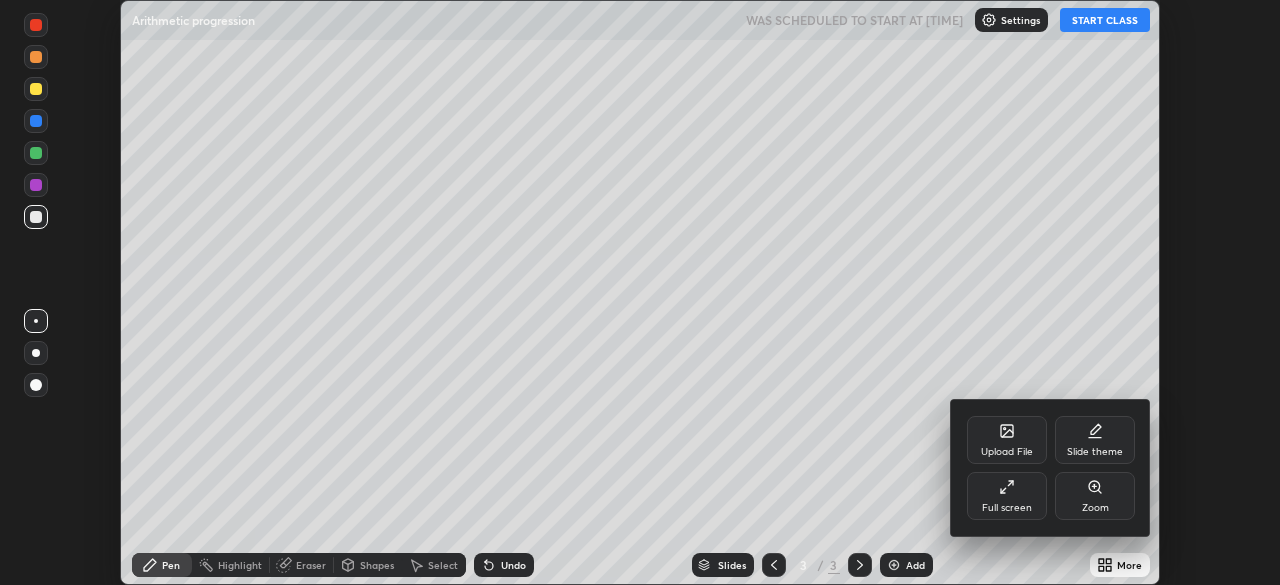 click on "Full screen" at bounding box center [1007, 496] 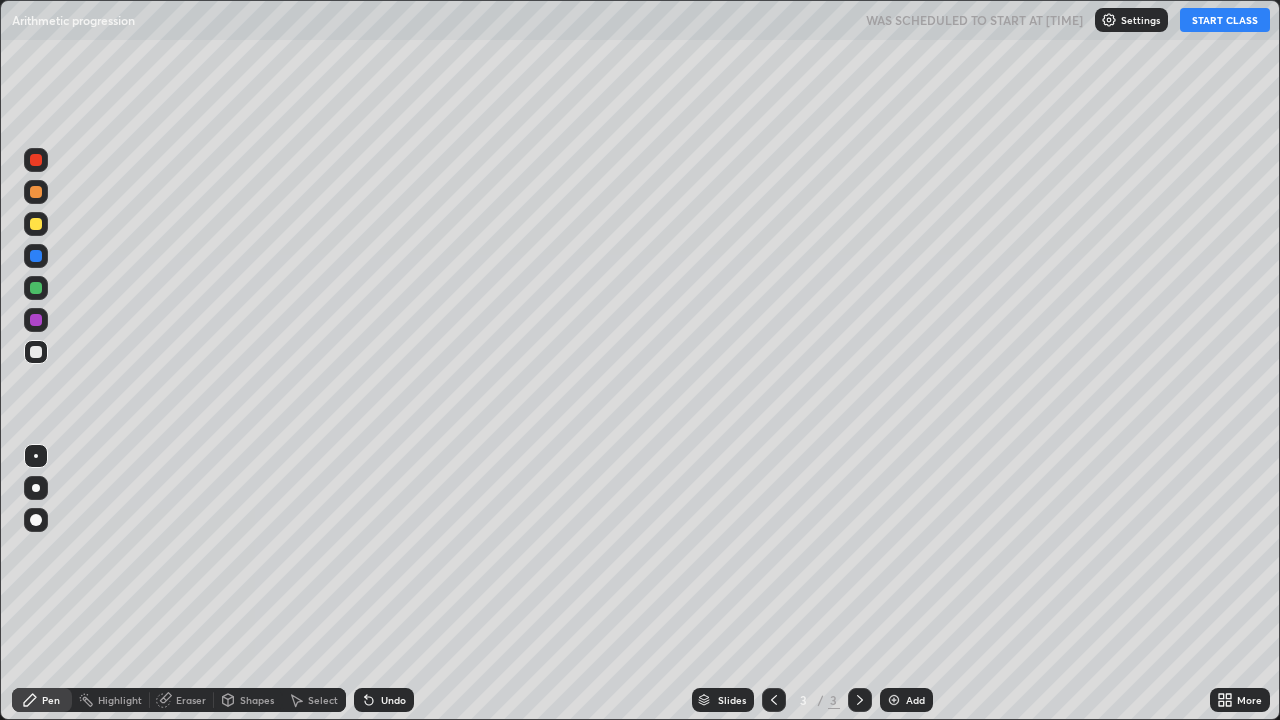 scroll, scrollTop: 99280, scrollLeft: 98720, axis: both 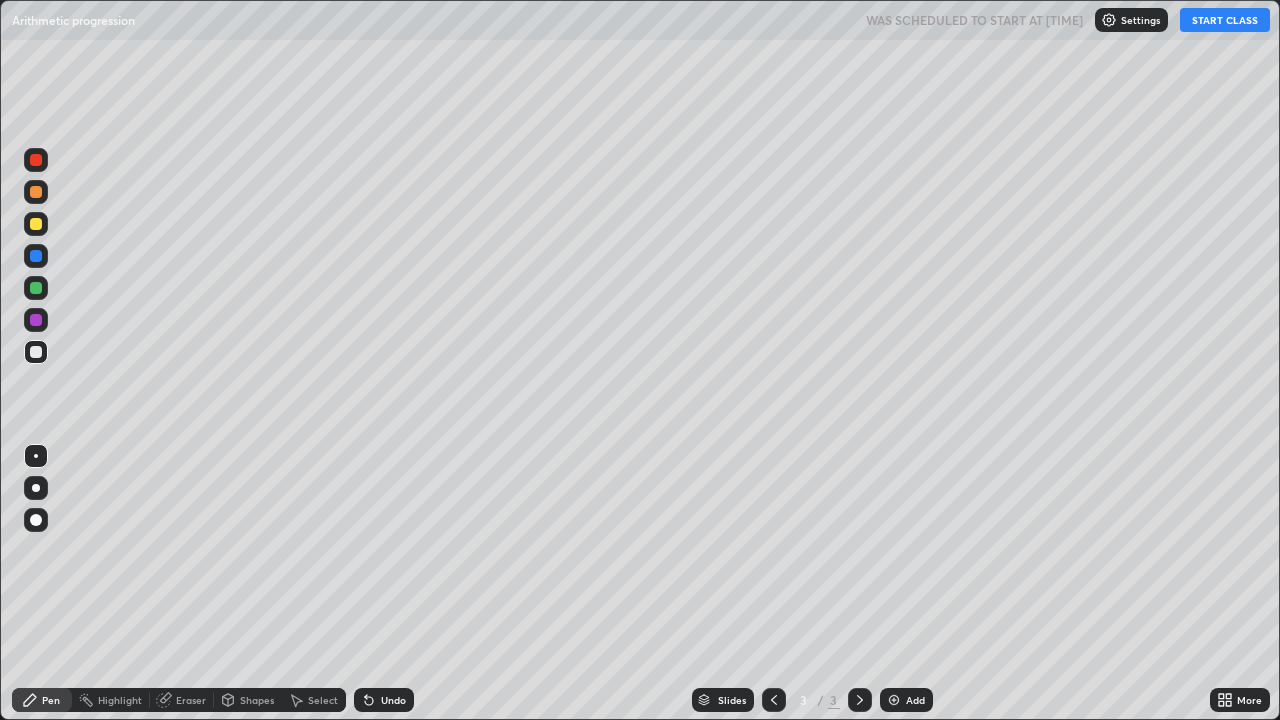 click on "START CLASS" at bounding box center [1225, 20] 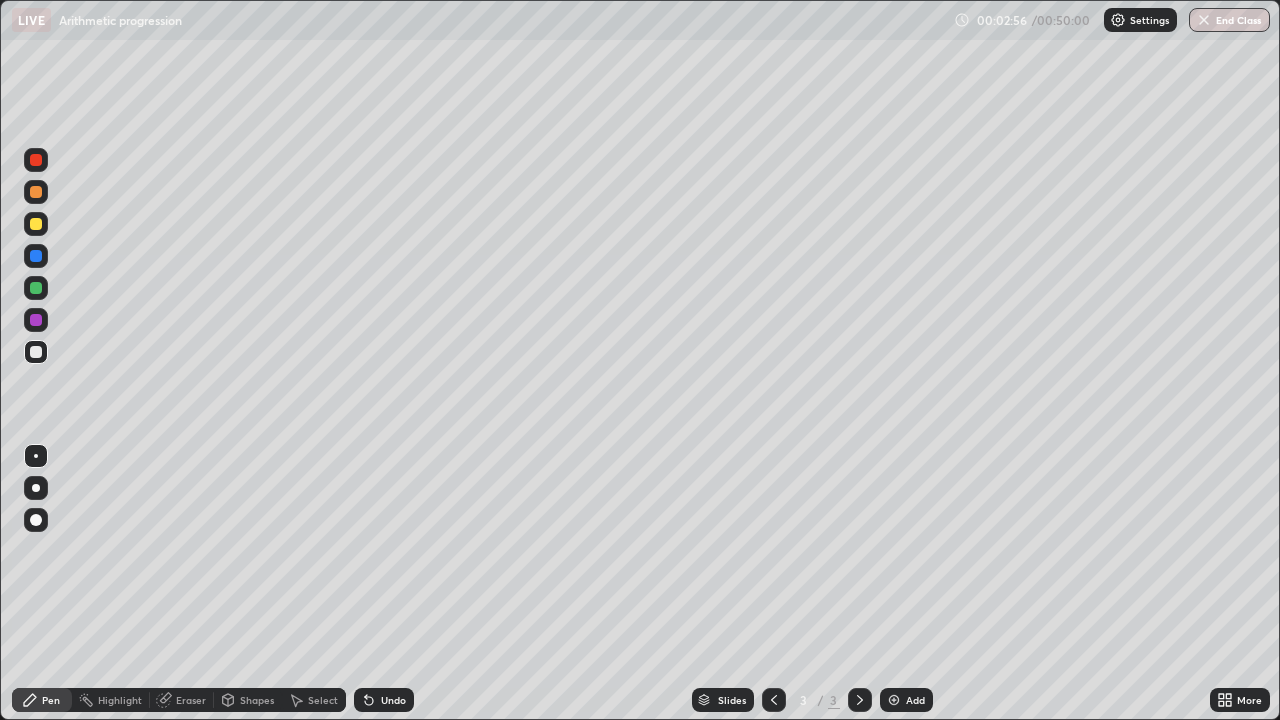 click on "Eraser" at bounding box center [191, 700] 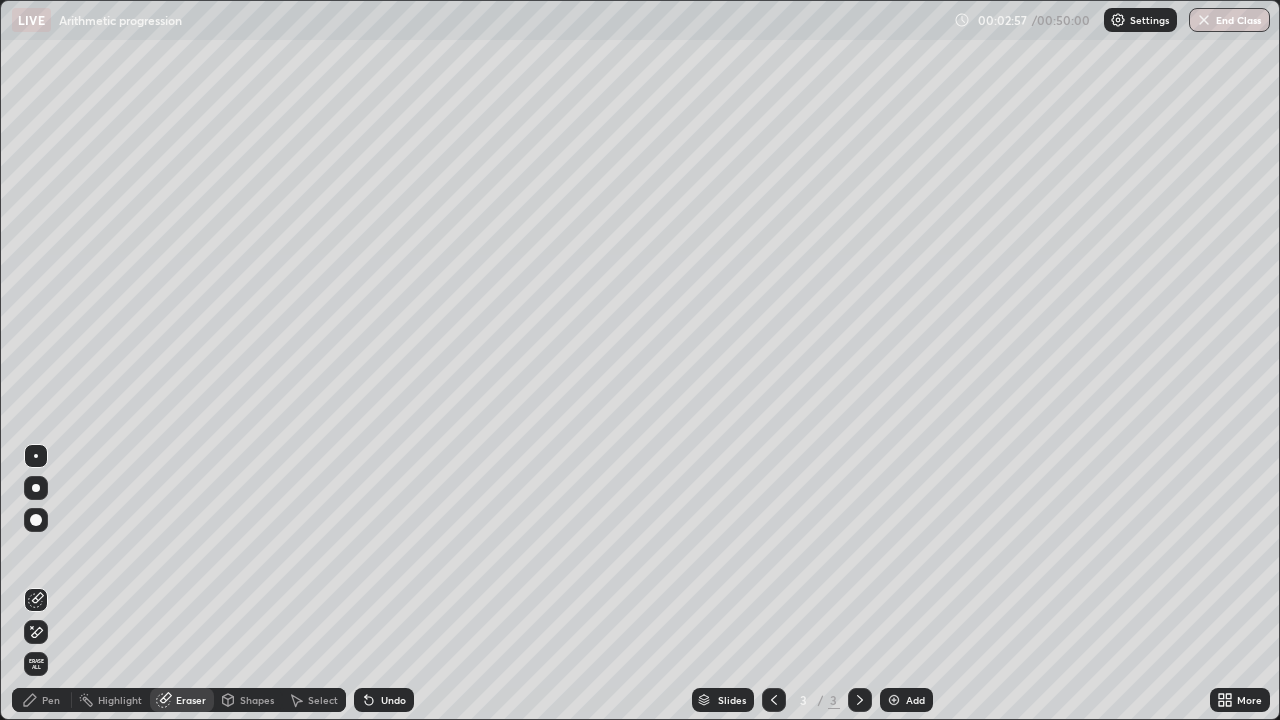 click on "Erase all" at bounding box center (36, 664) 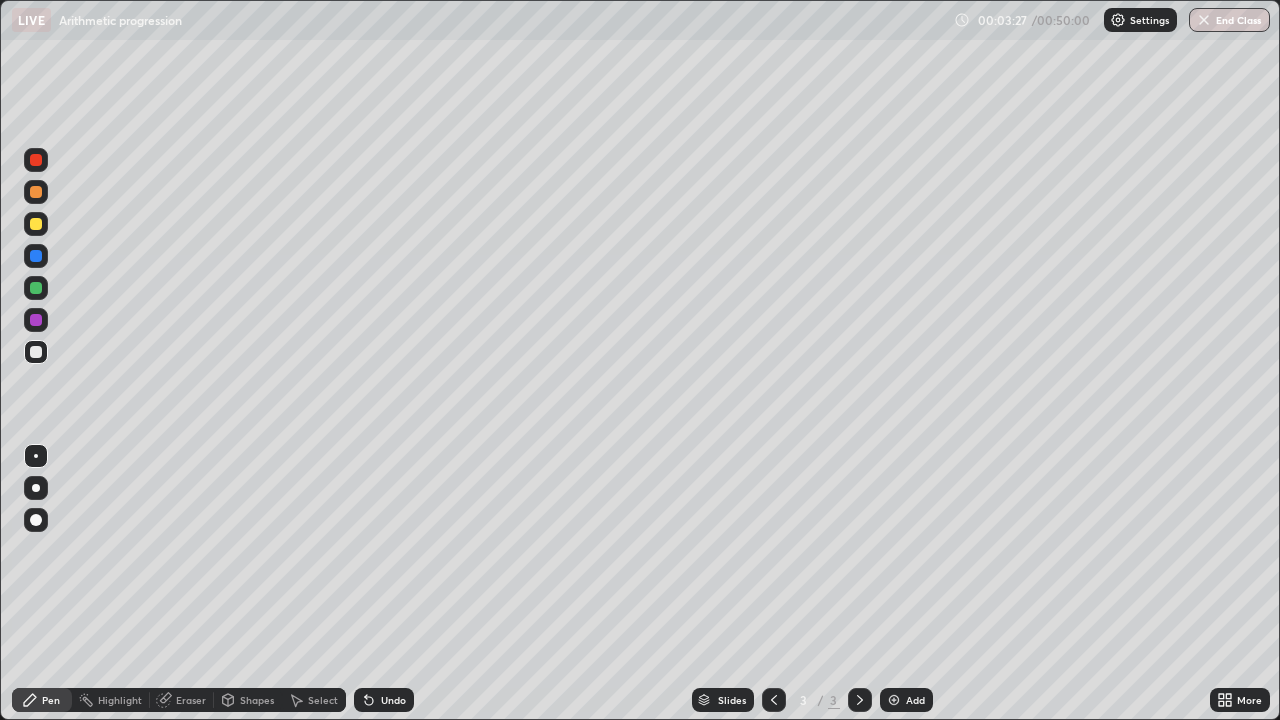 click at bounding box center (36, 160) 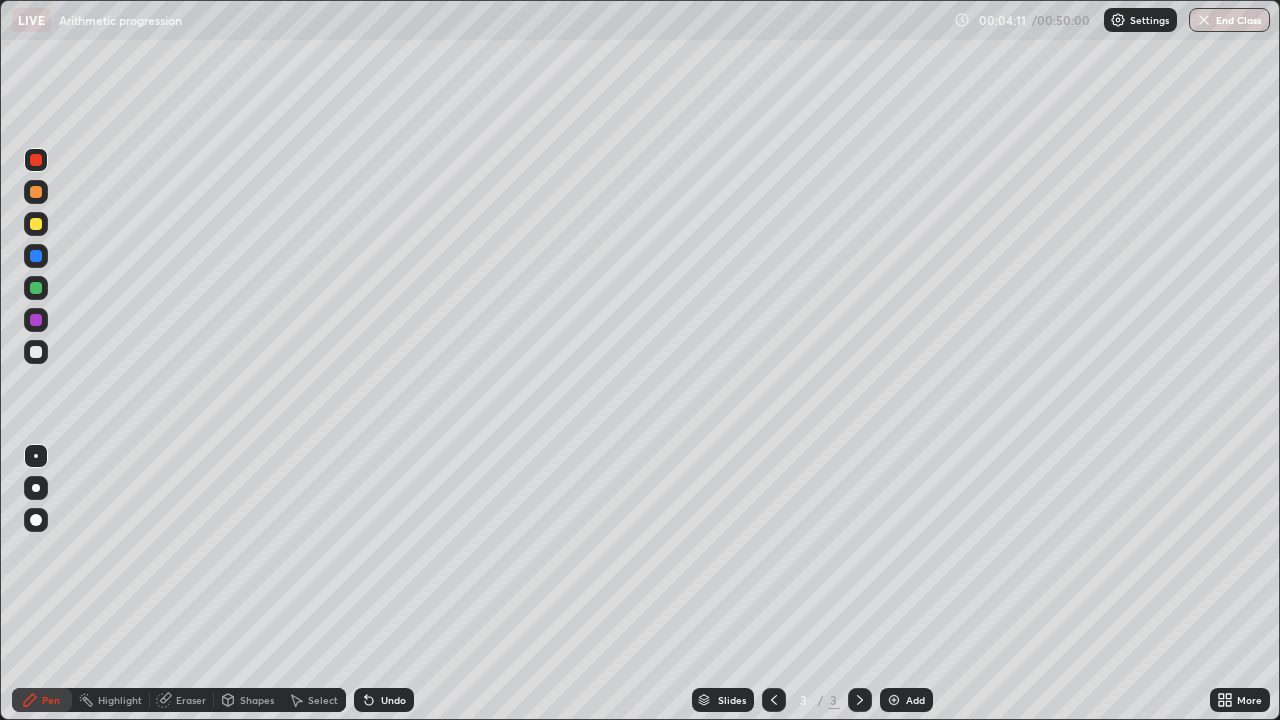 click at bounding box center [36, 224] 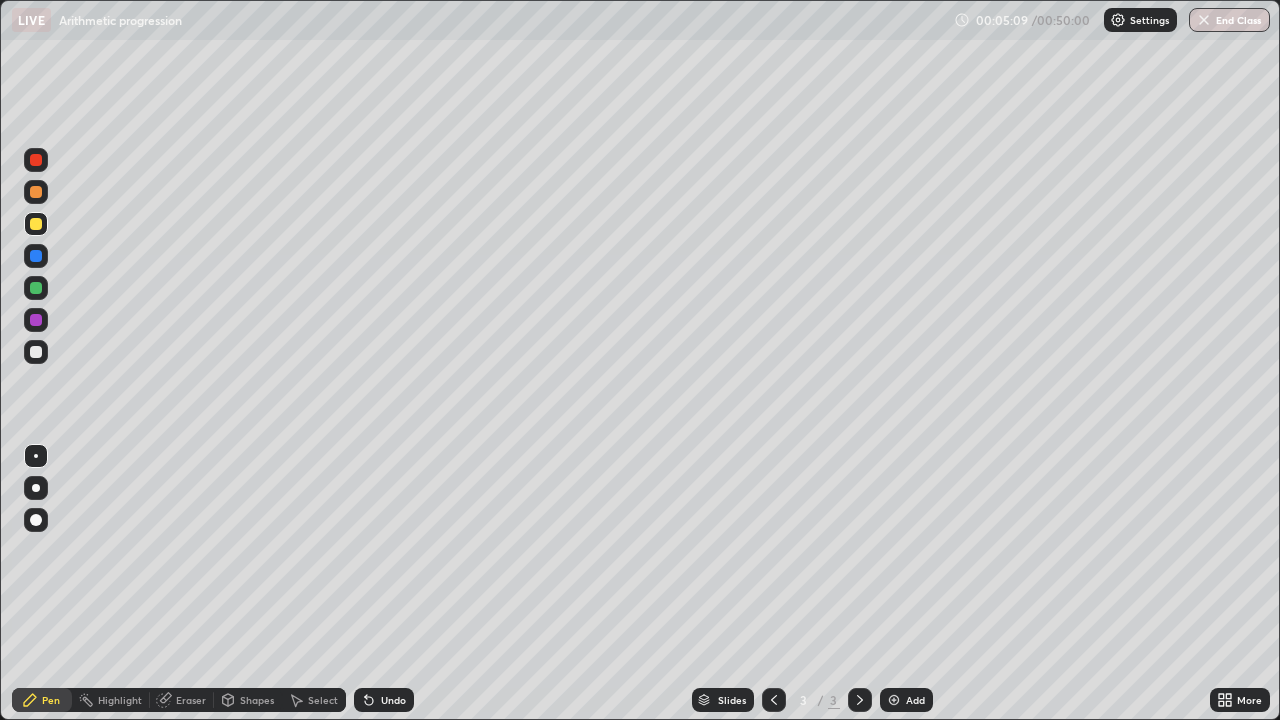 click at bounding box center (36, 352) 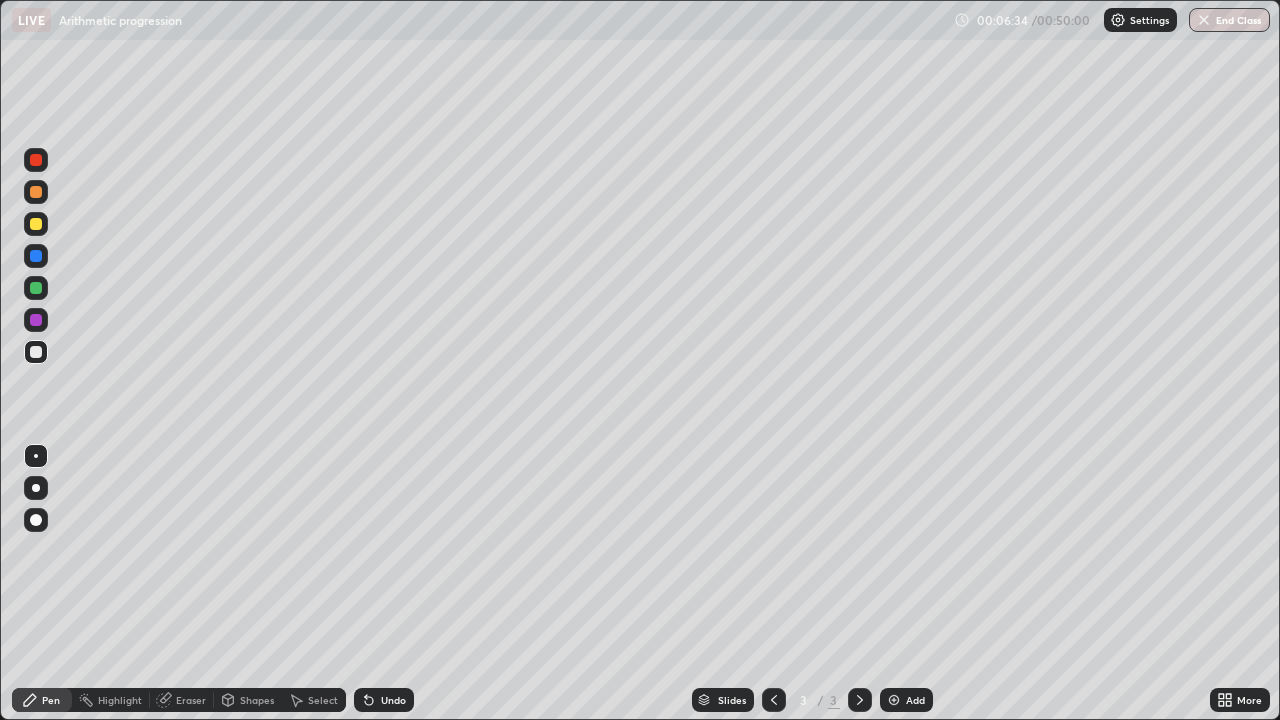 click at bounding box center (36, 224) 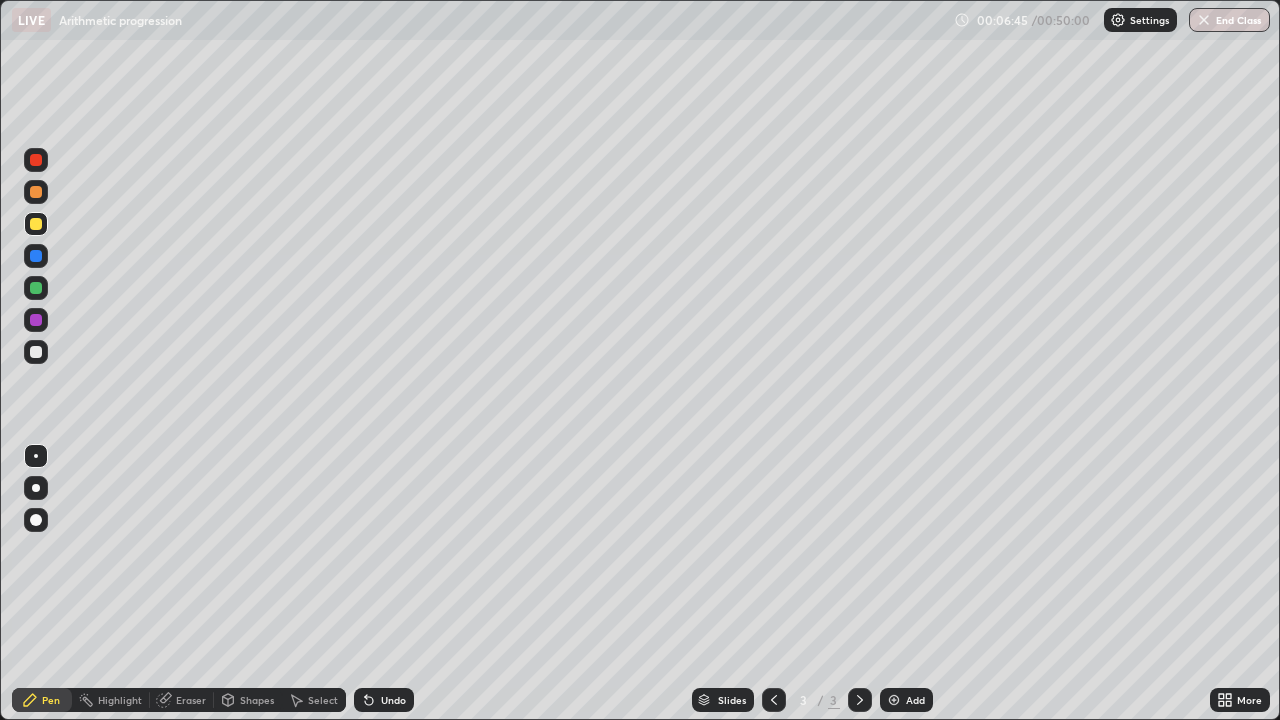 click at bounding box center (36, 352) 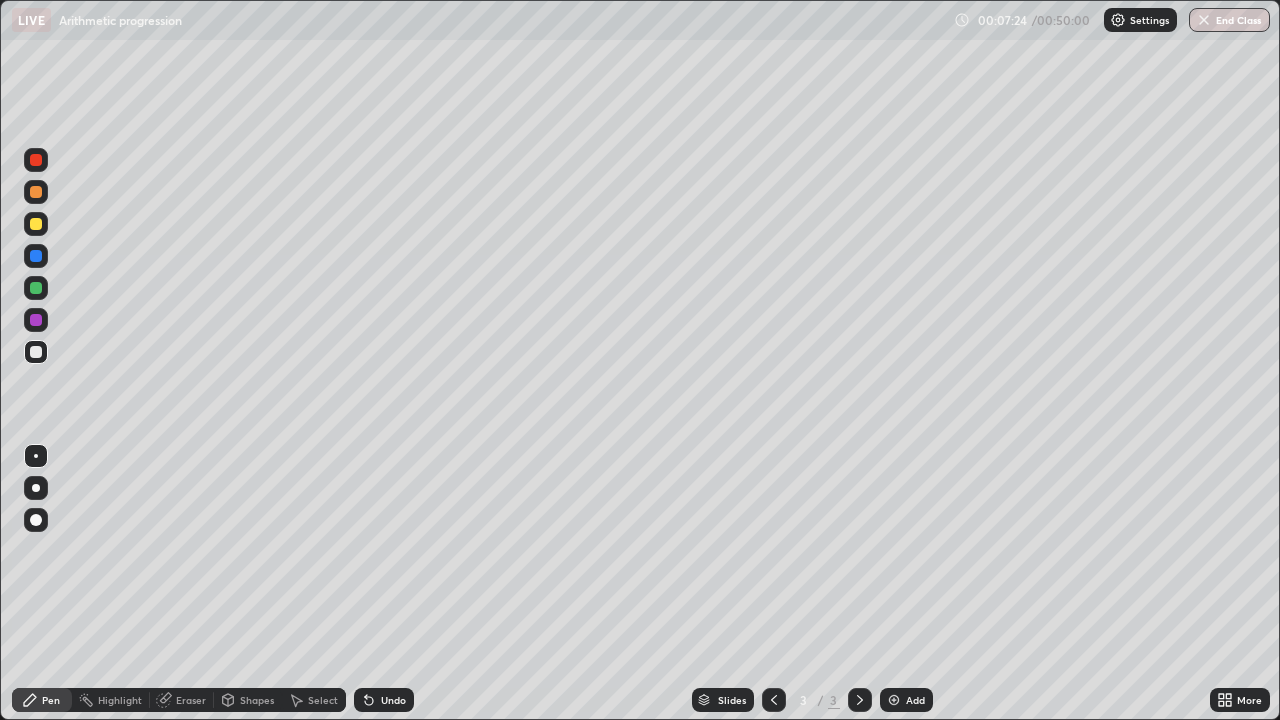click at bounding box center [36, 224] 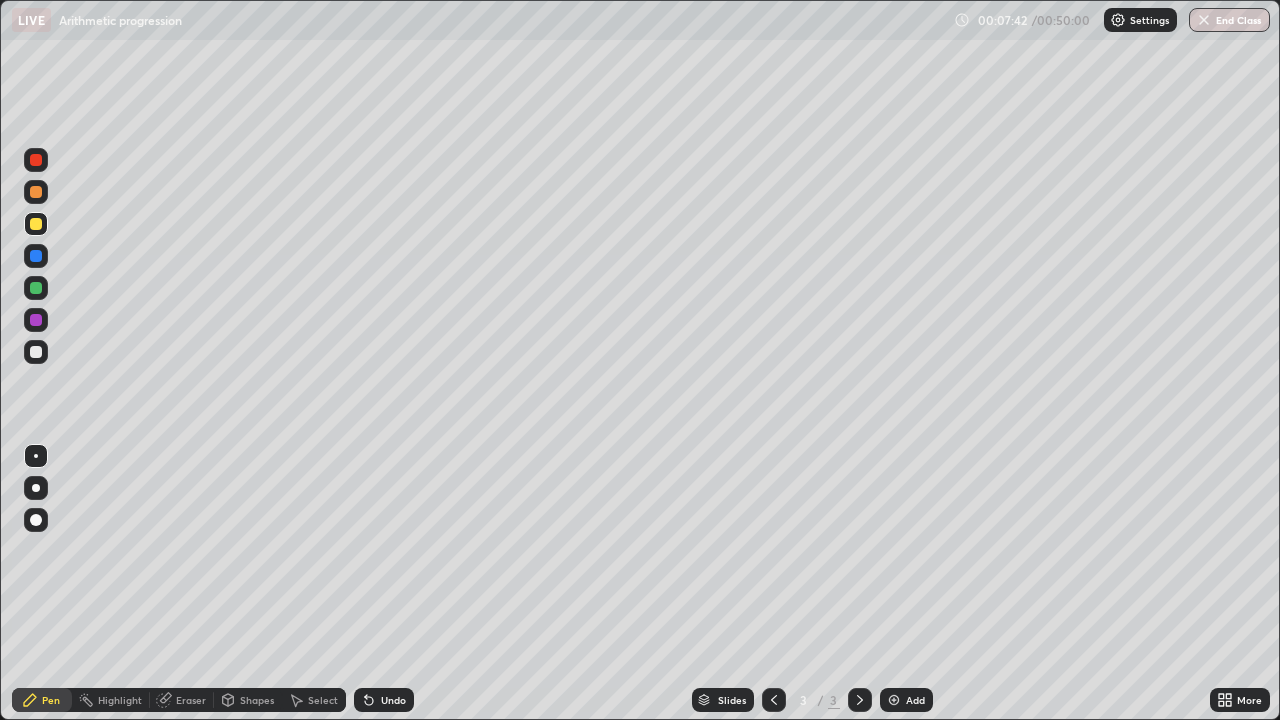 click at bounding box center [36, 352] 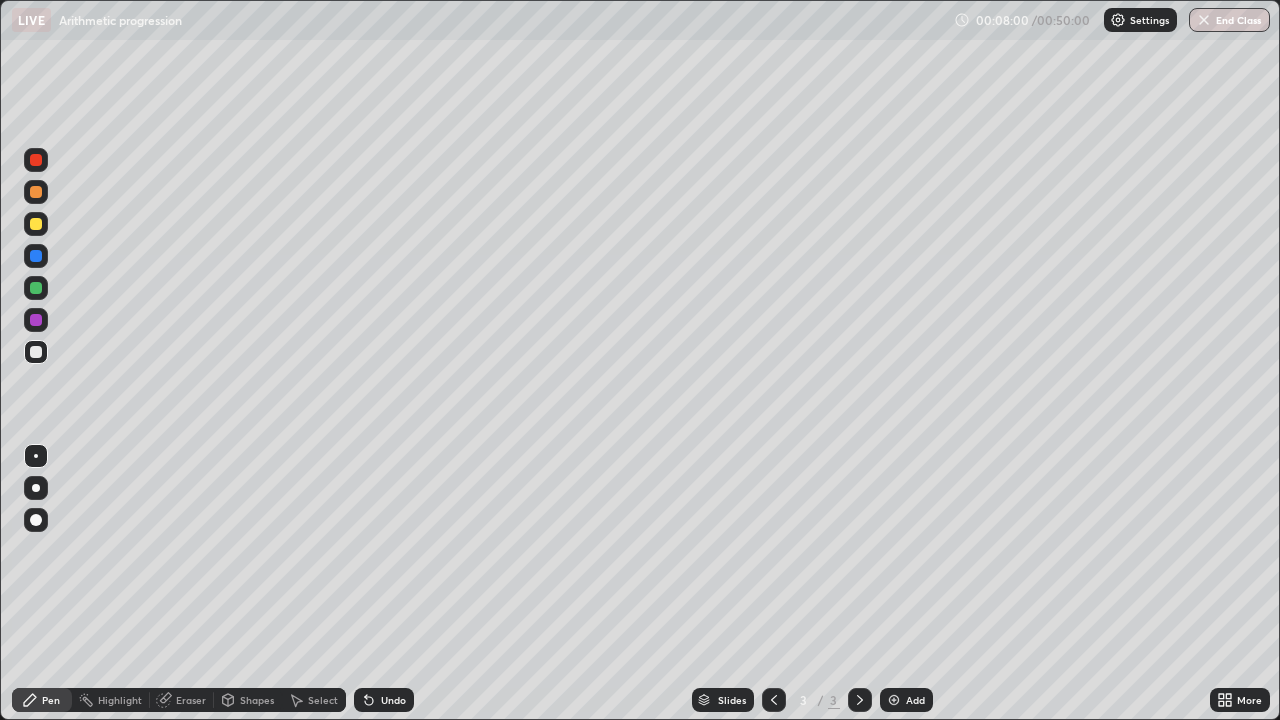 click 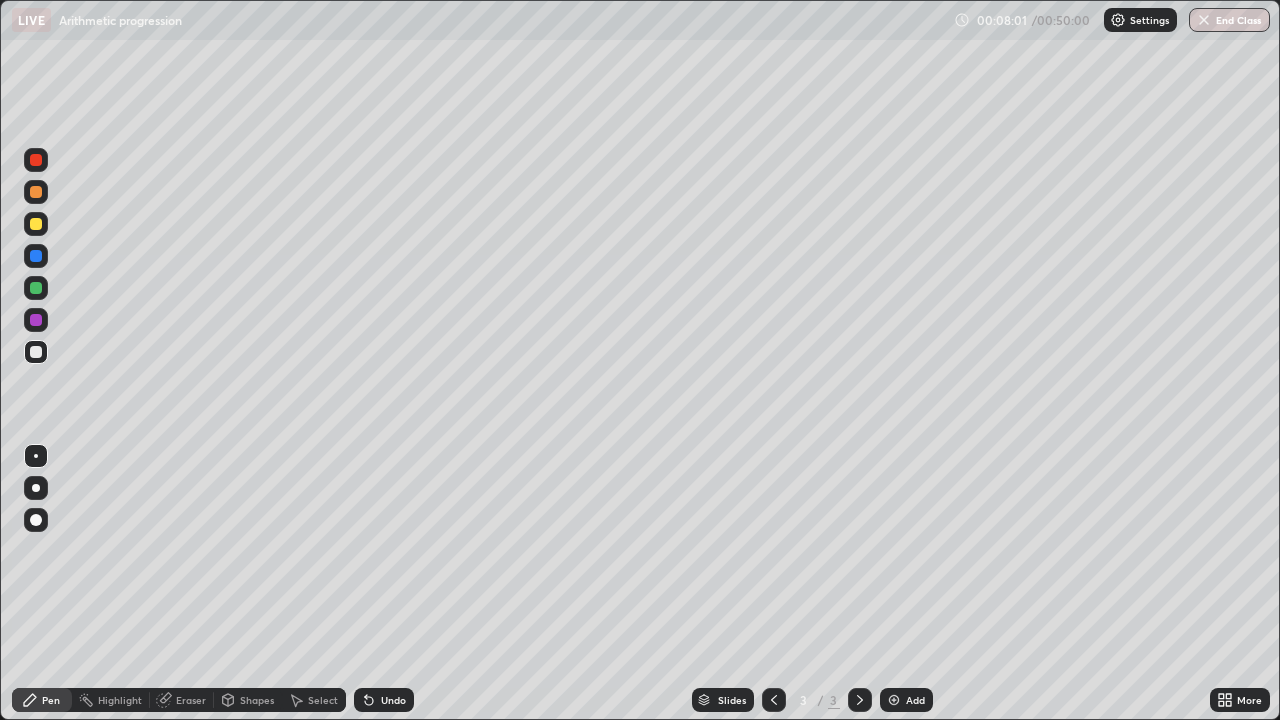 click on "Undo" at bounding box center [384, 700] 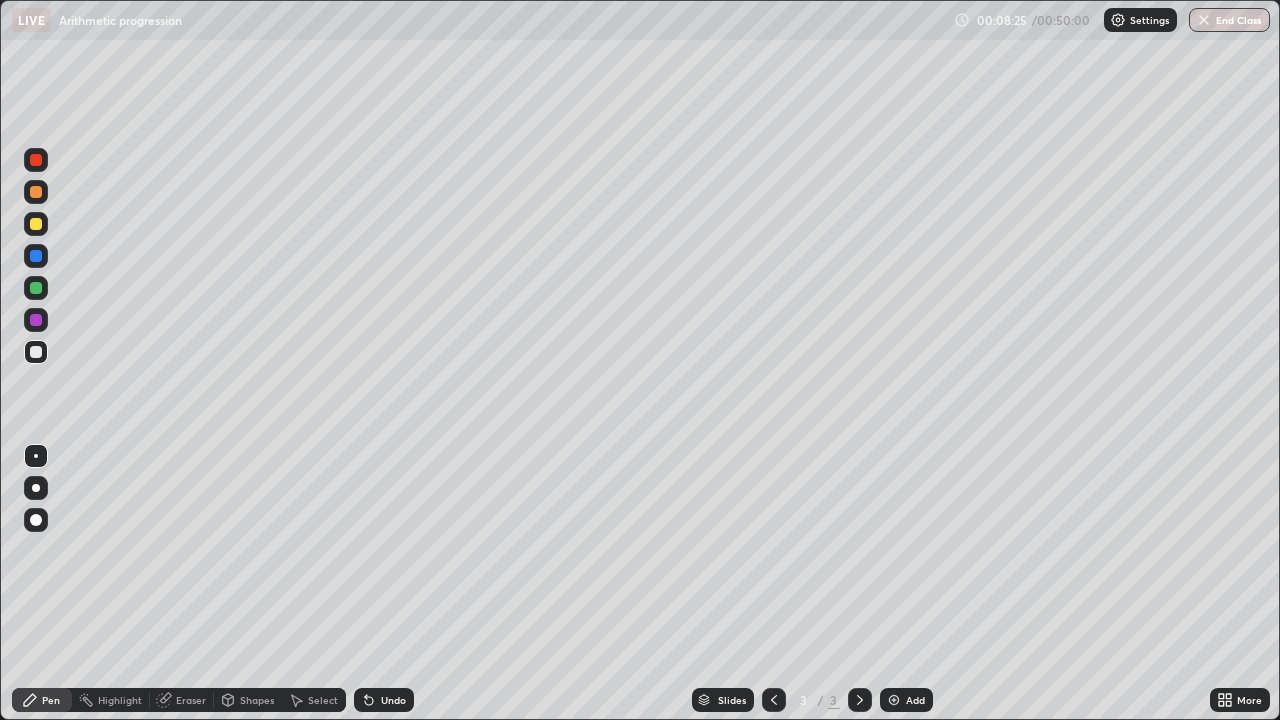 click at bounding box center [36, 224] 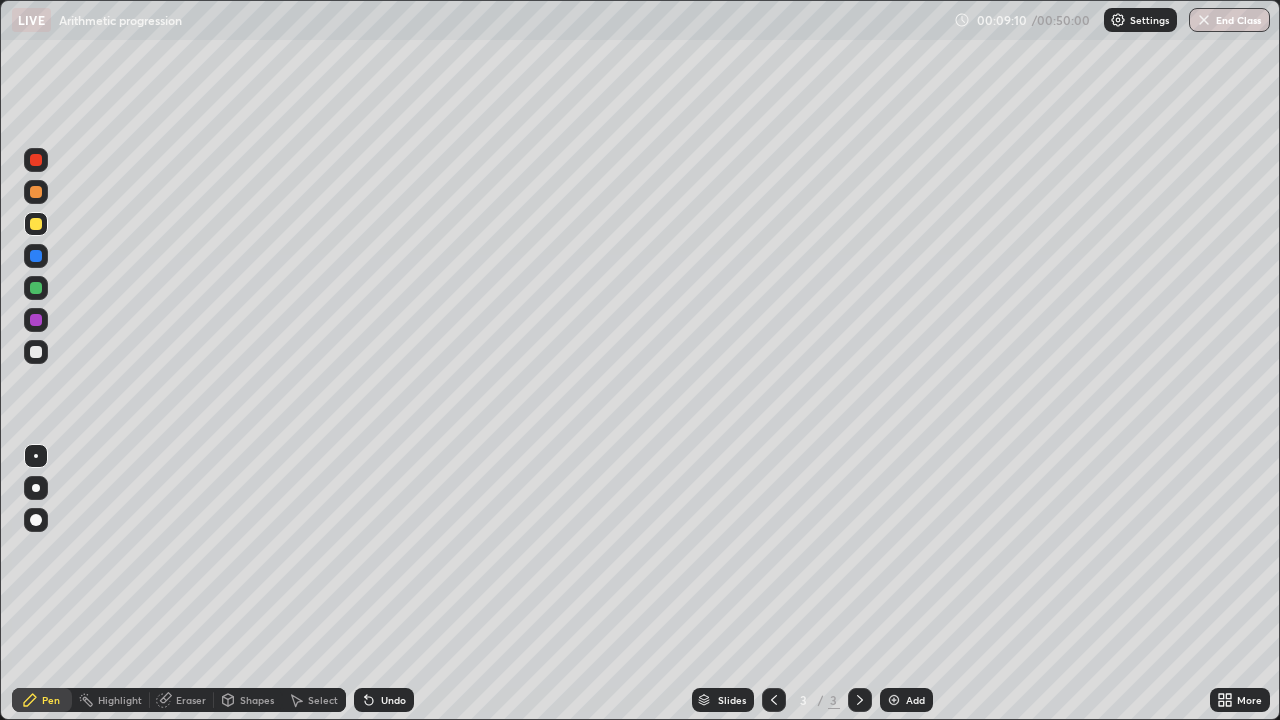 click on "Eraser" at bounding box center [182, 700] 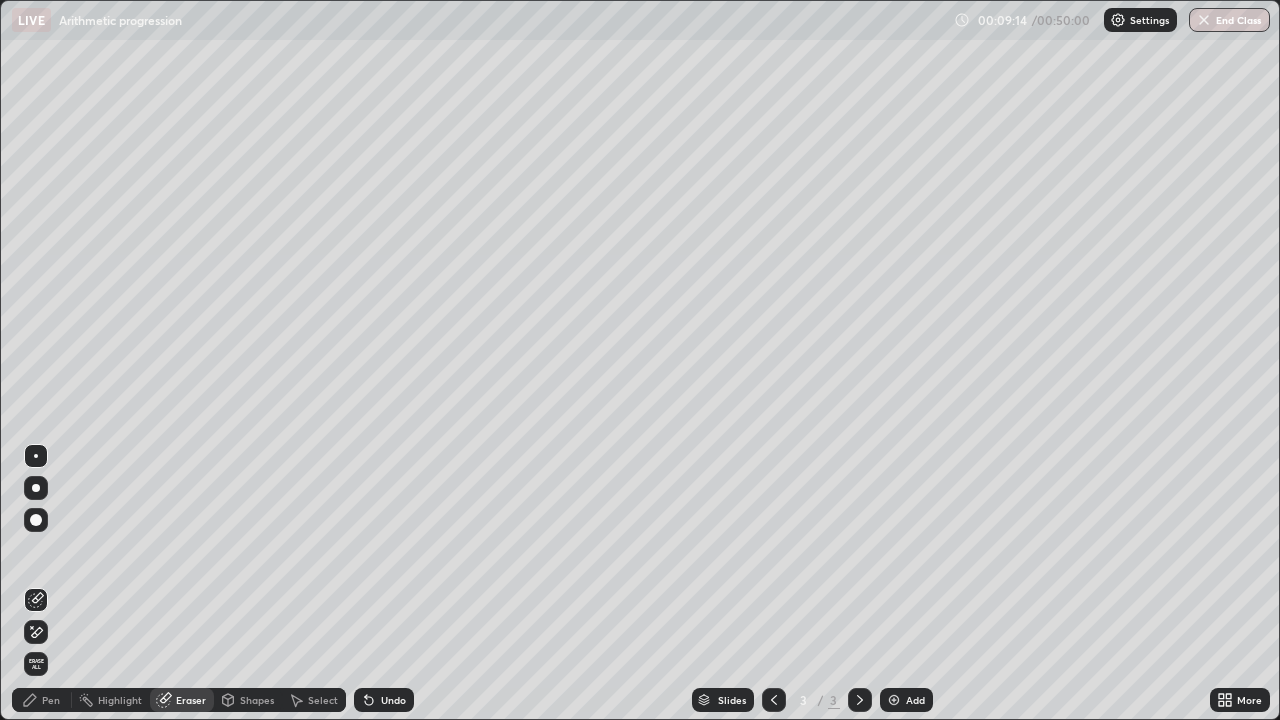 click on "Pen" at bounding box center (51, 700) 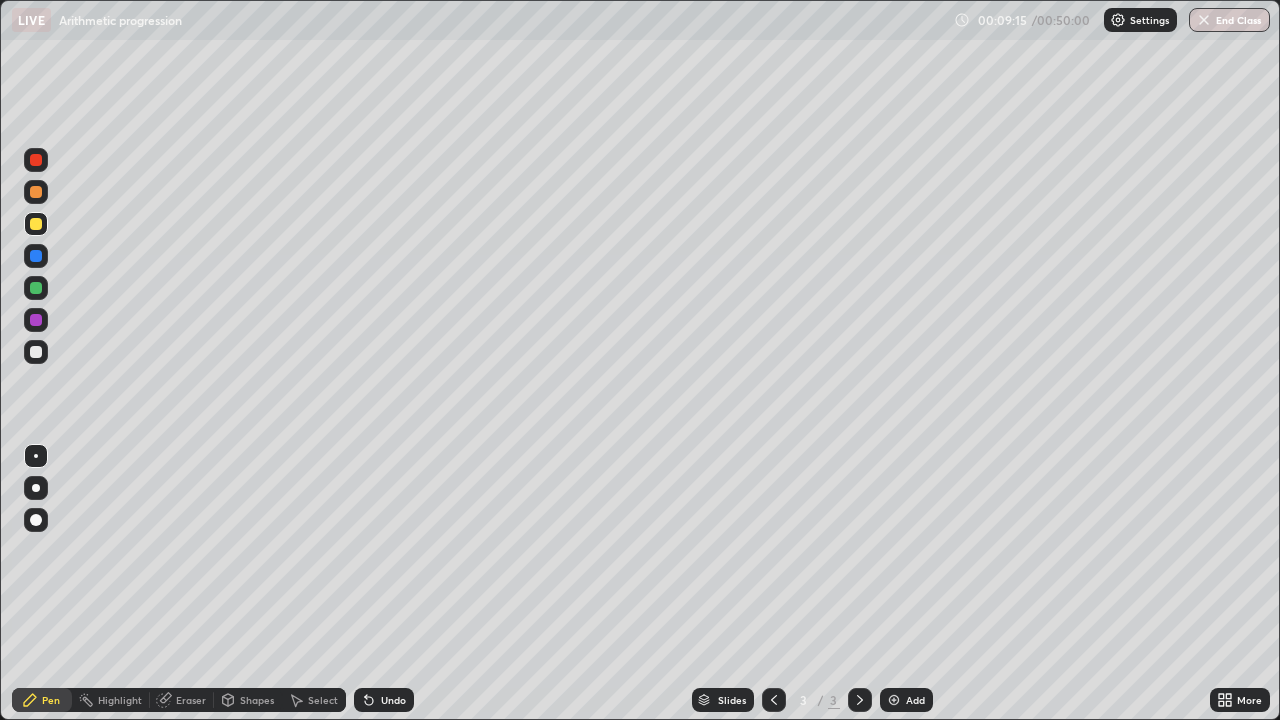 click at bounding box center (36, 224) 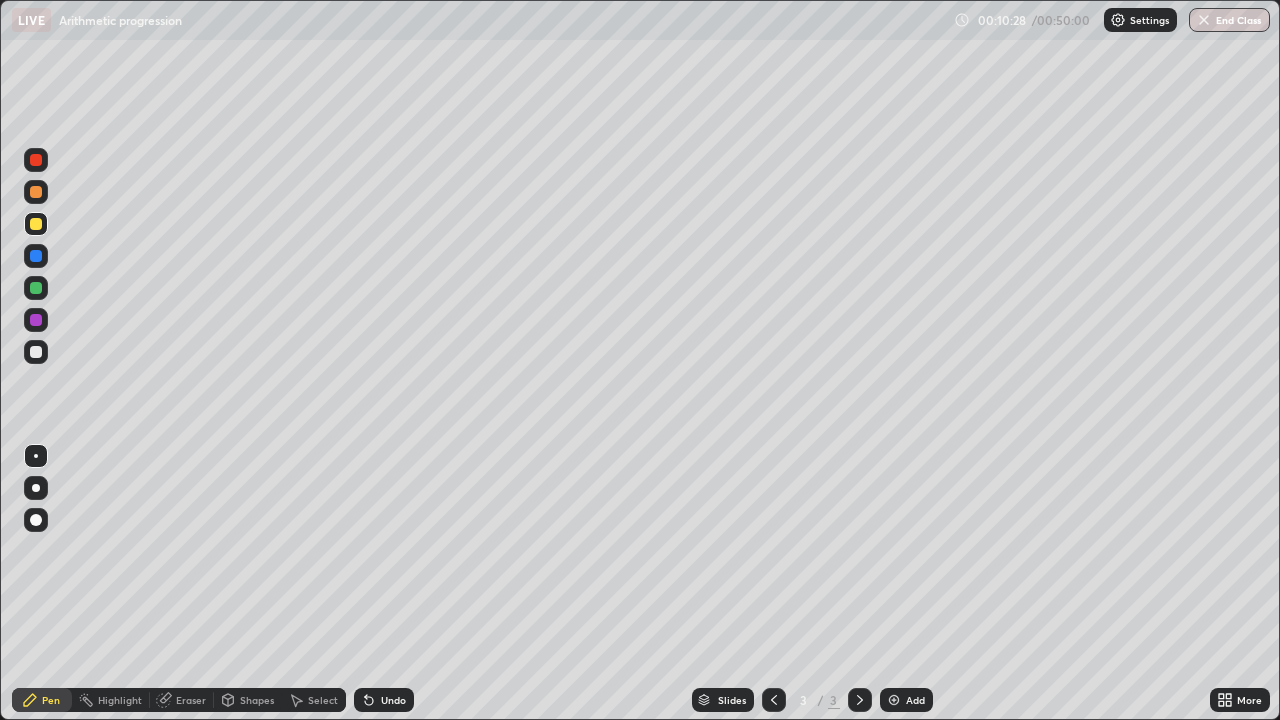 click at bounding box center (36, 256) 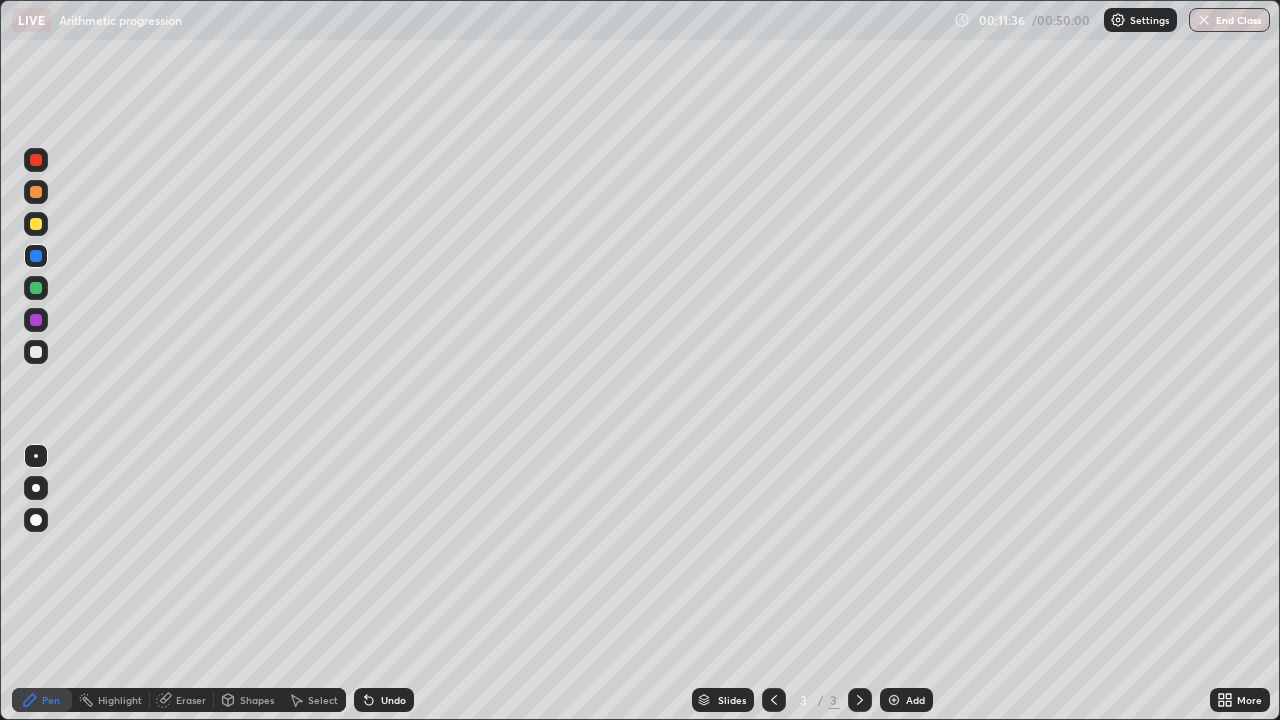 click at bounding box center [36, 288] 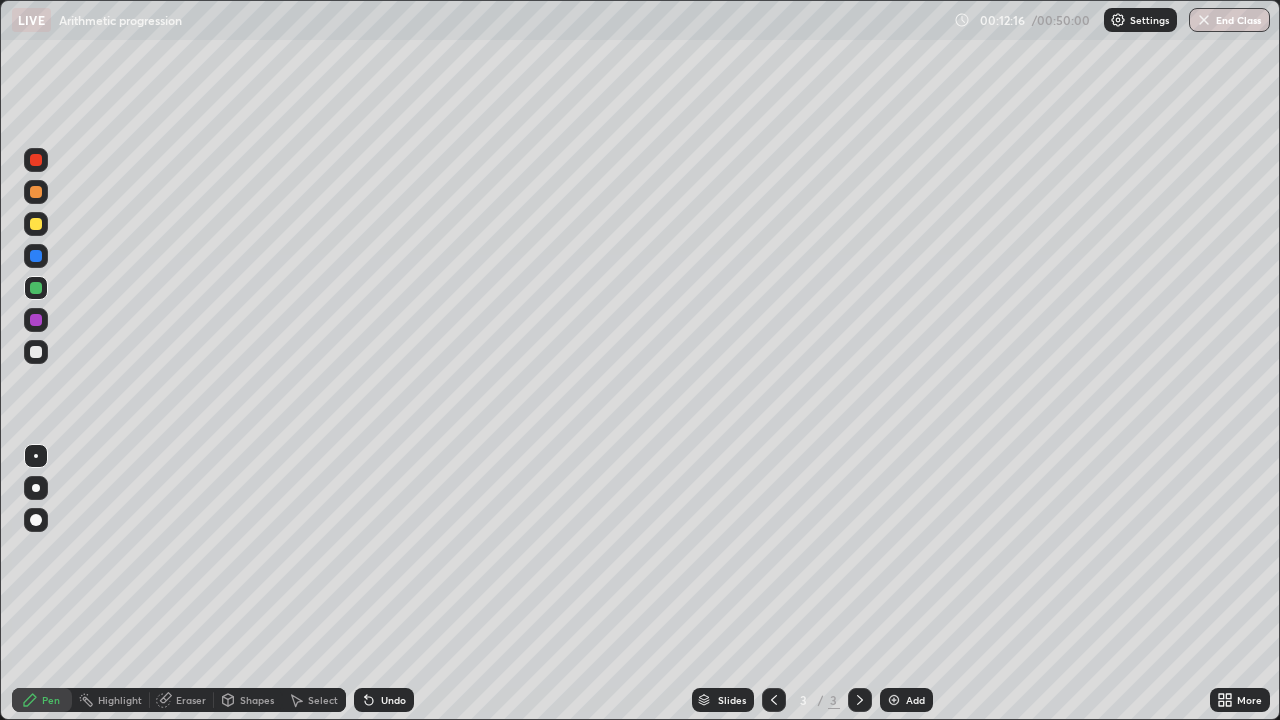 click 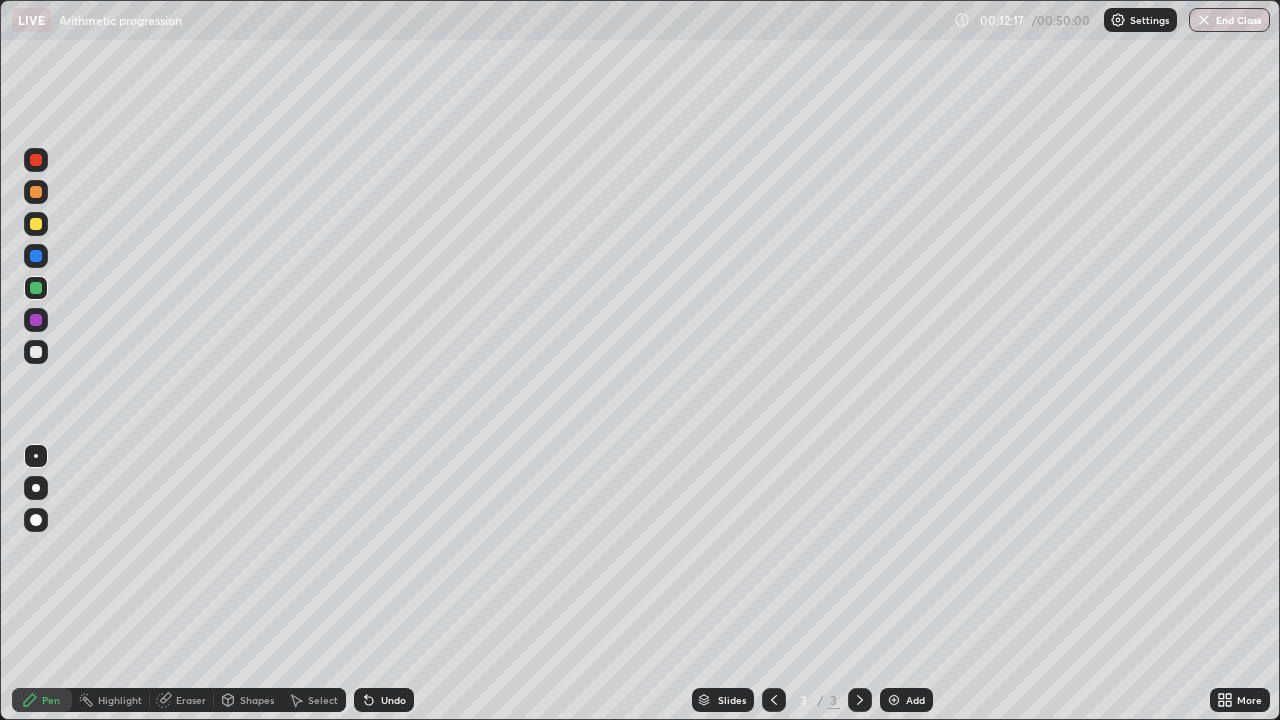 click 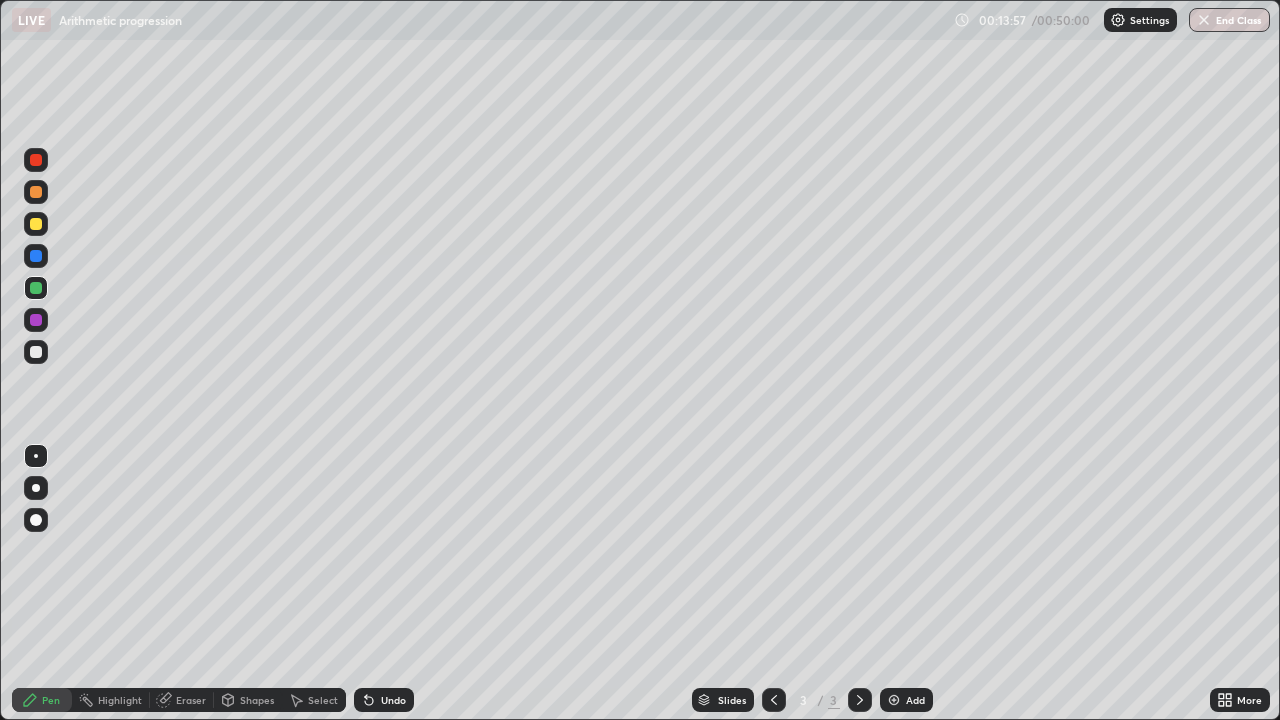 click on "Select" at bounding box center (323, 700) 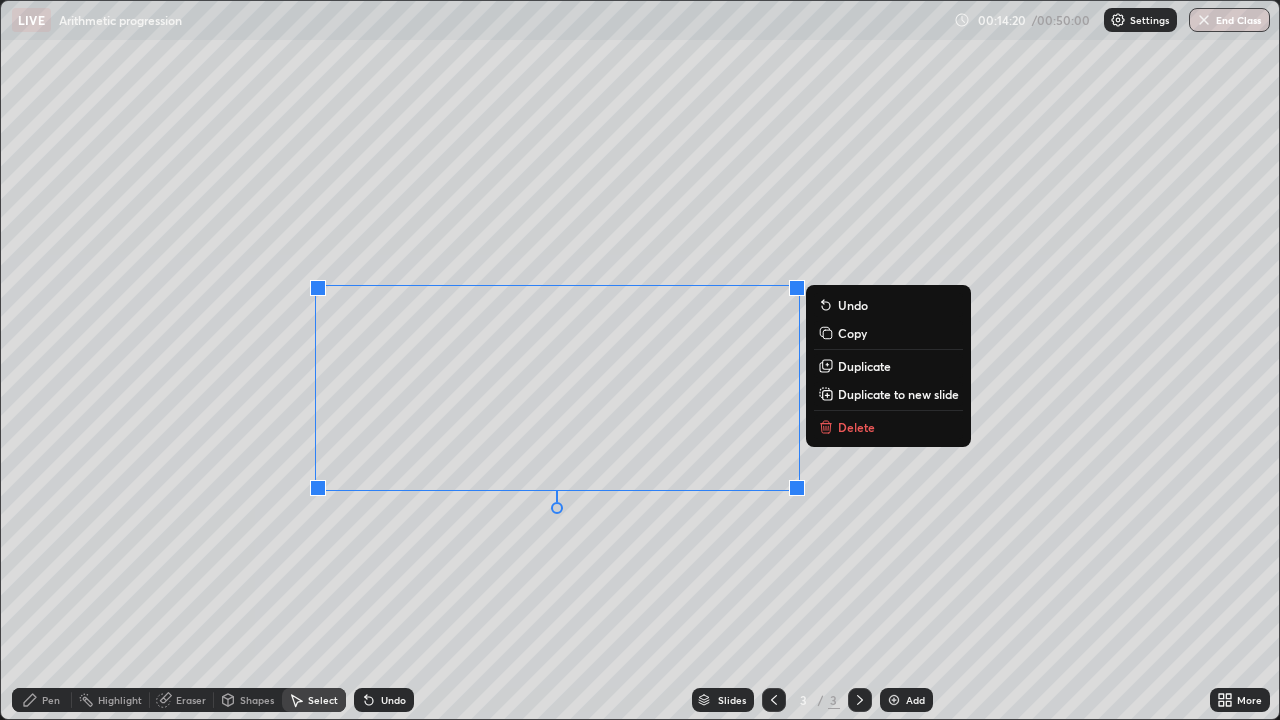 click on "0 ° Undo Copy Duplicate Duplicate to new slide Delete" at bounding box center (640, 360) 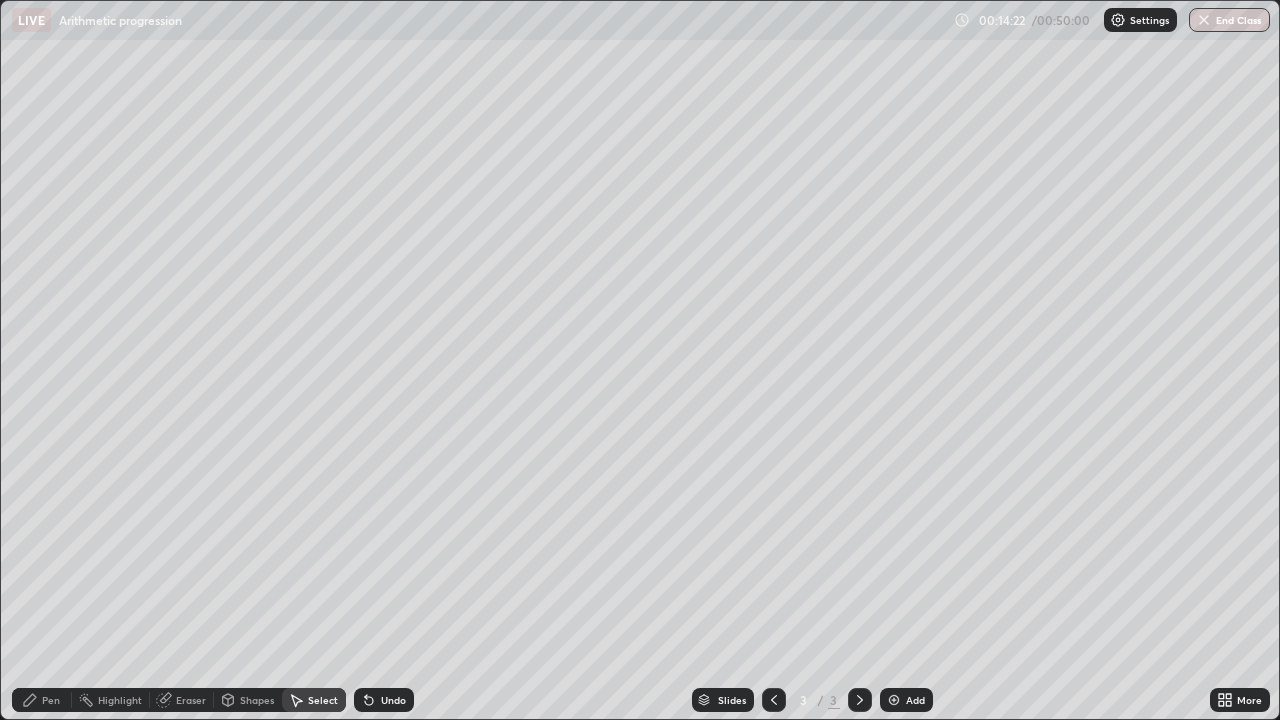 click 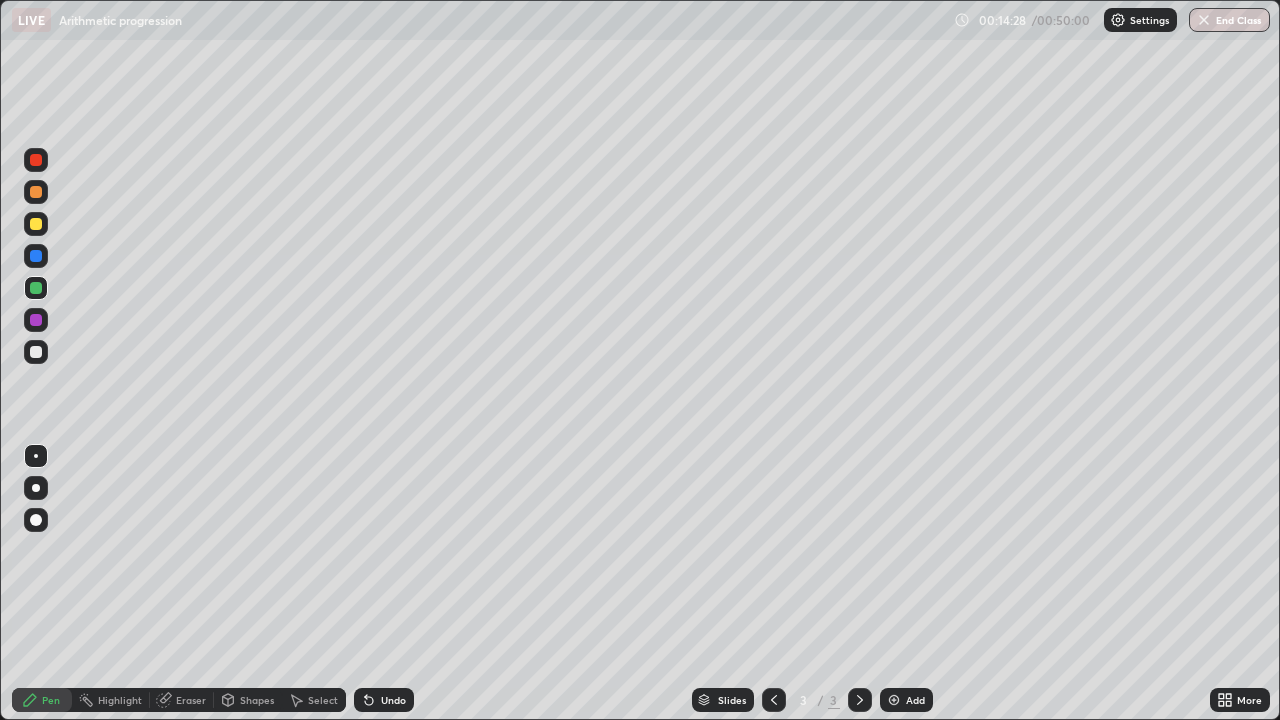click at bounding box center (36, 256) 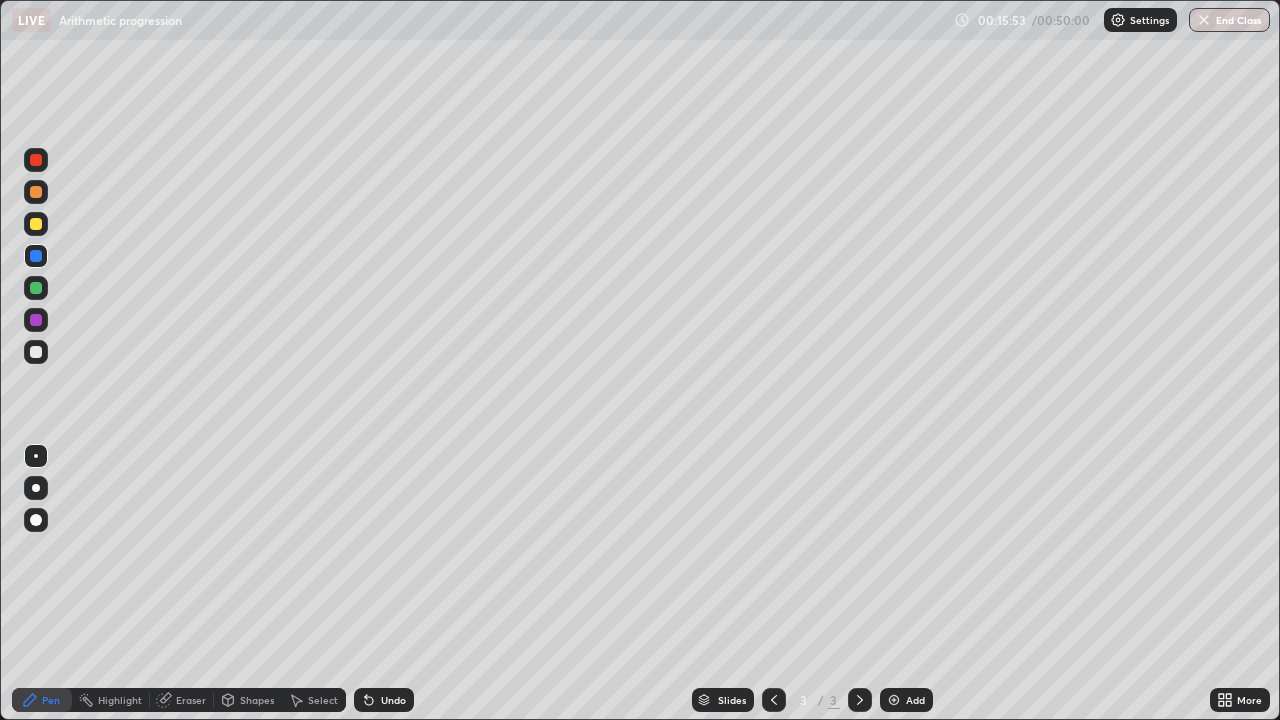 click on "Add" at bounding box center (915, 700) 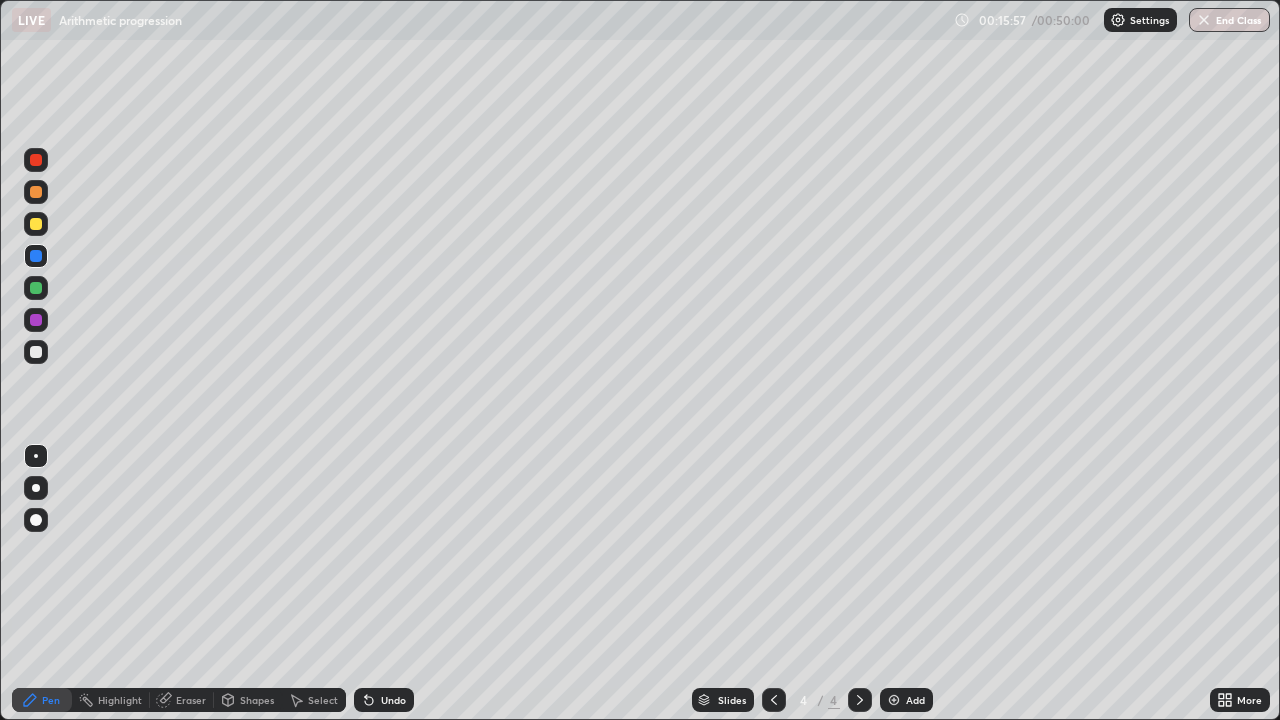 click at bounding box center [36, 352] 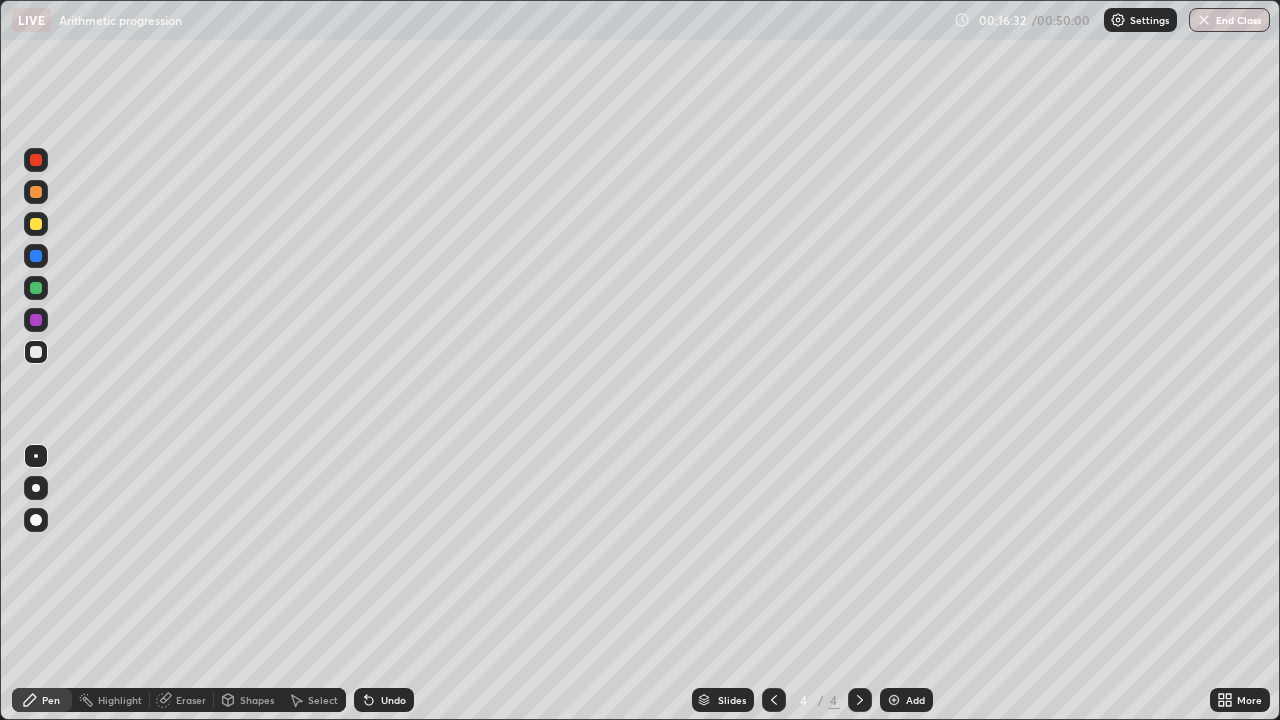 click at bounding box center (36, 160) 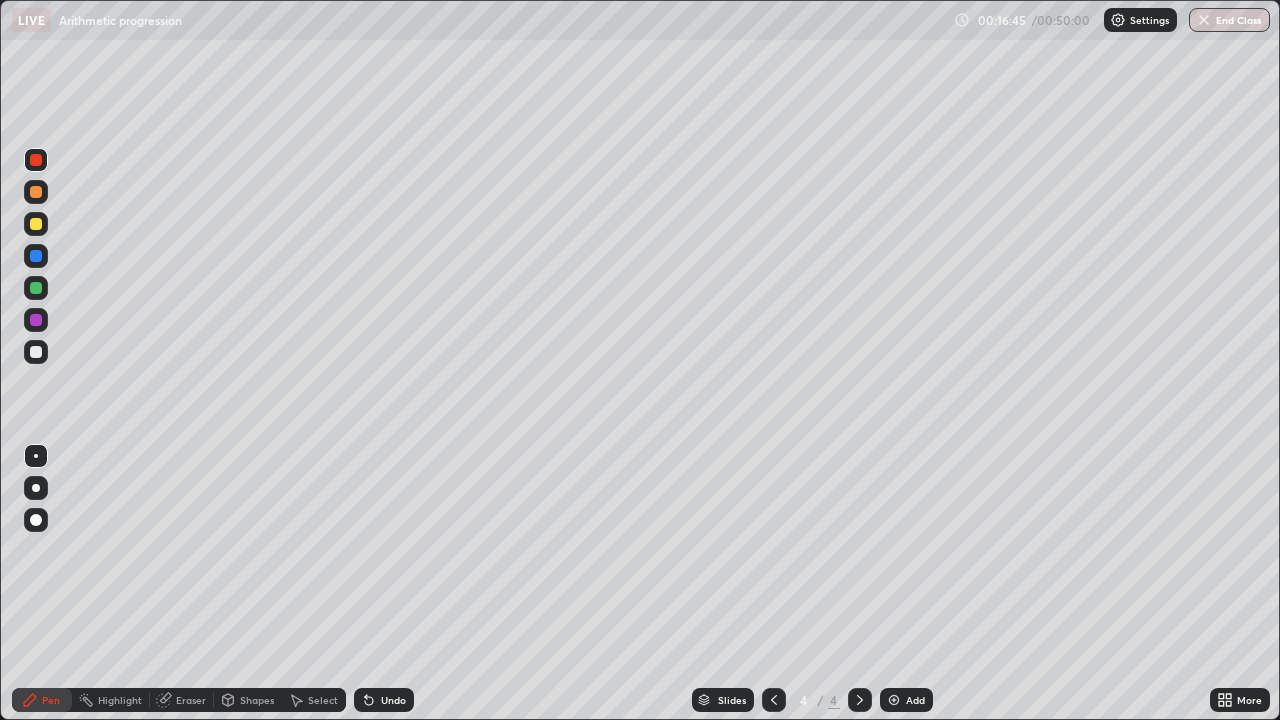 click at bounding box center [36, 352] 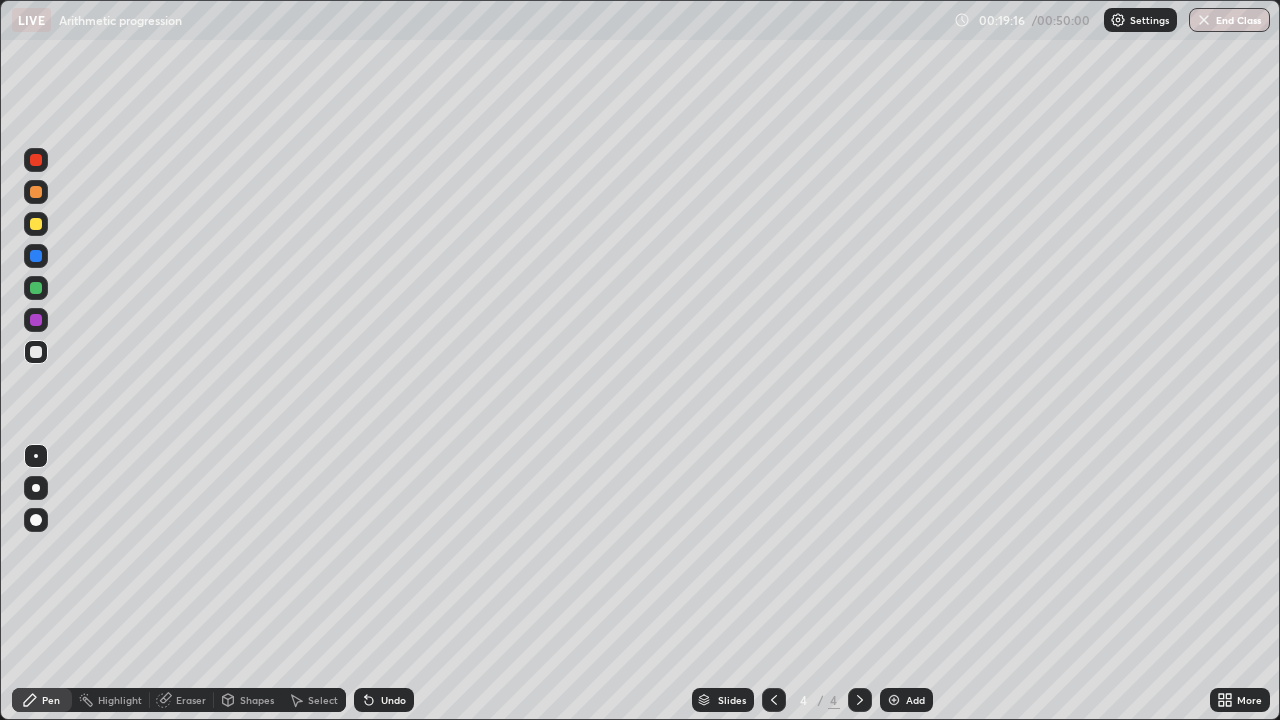 click on "Undo" at bounding box center (384, 700) 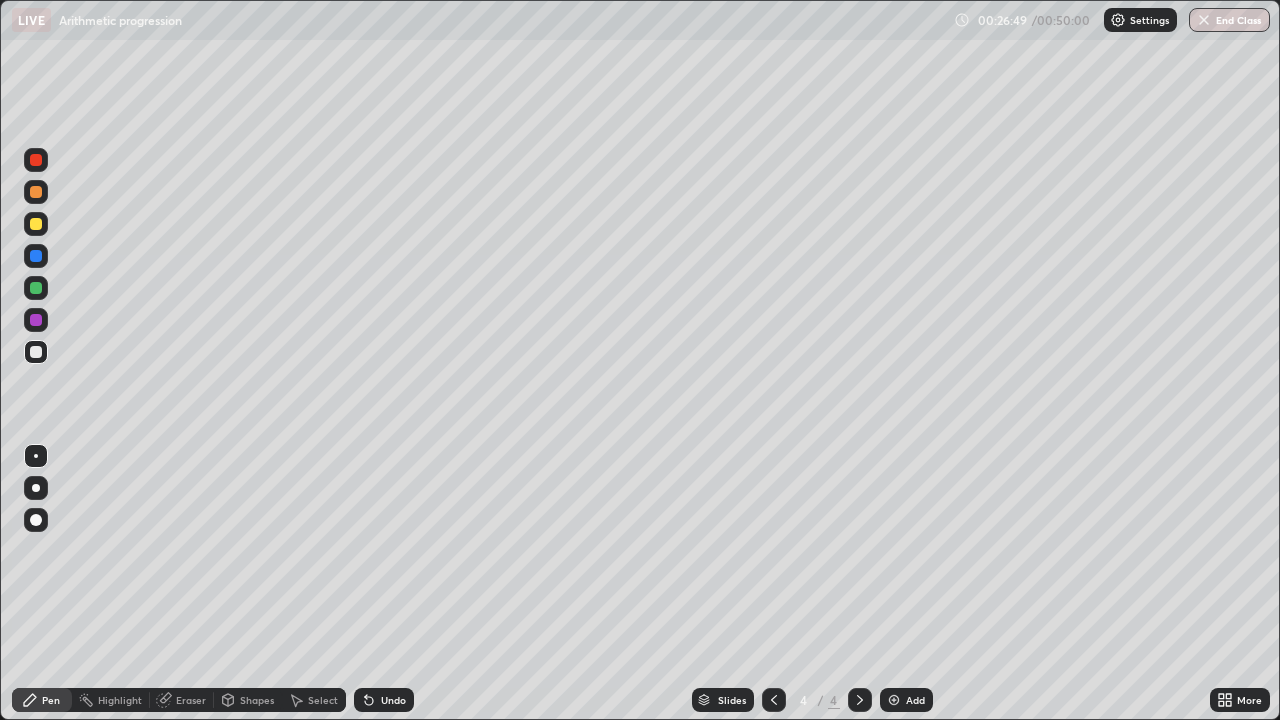 click 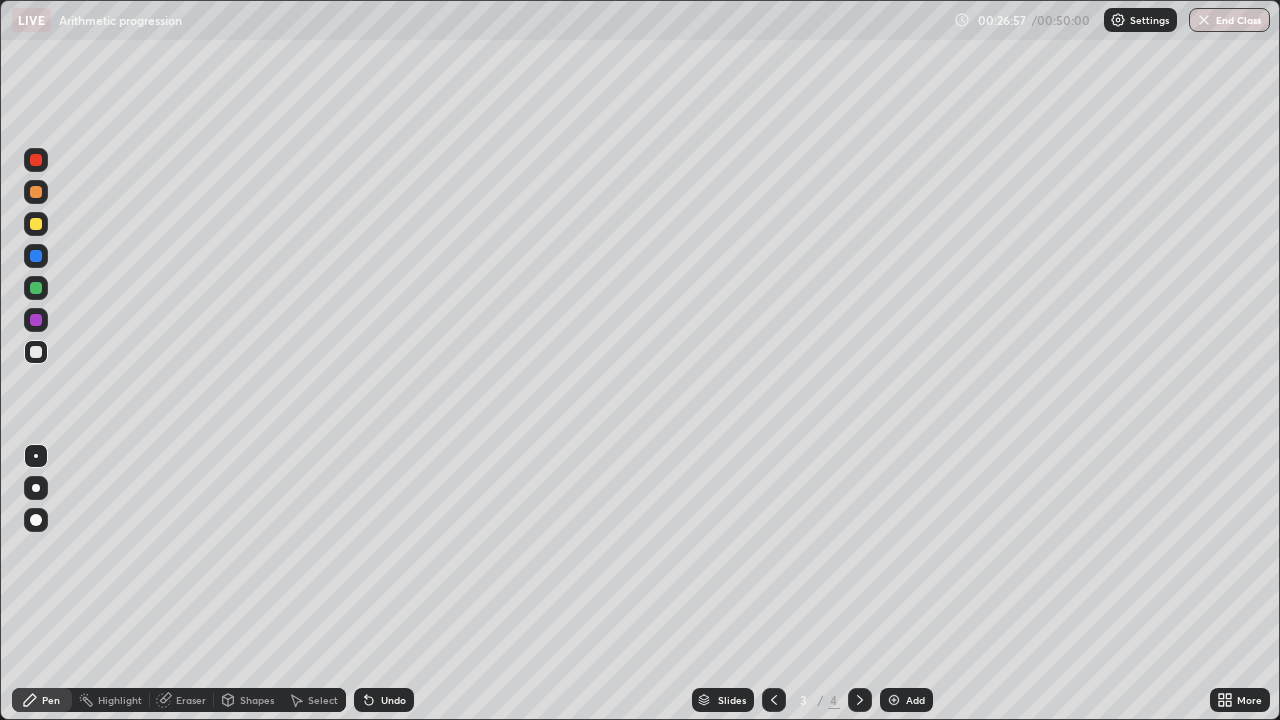 click at bounding box center [860, 700] 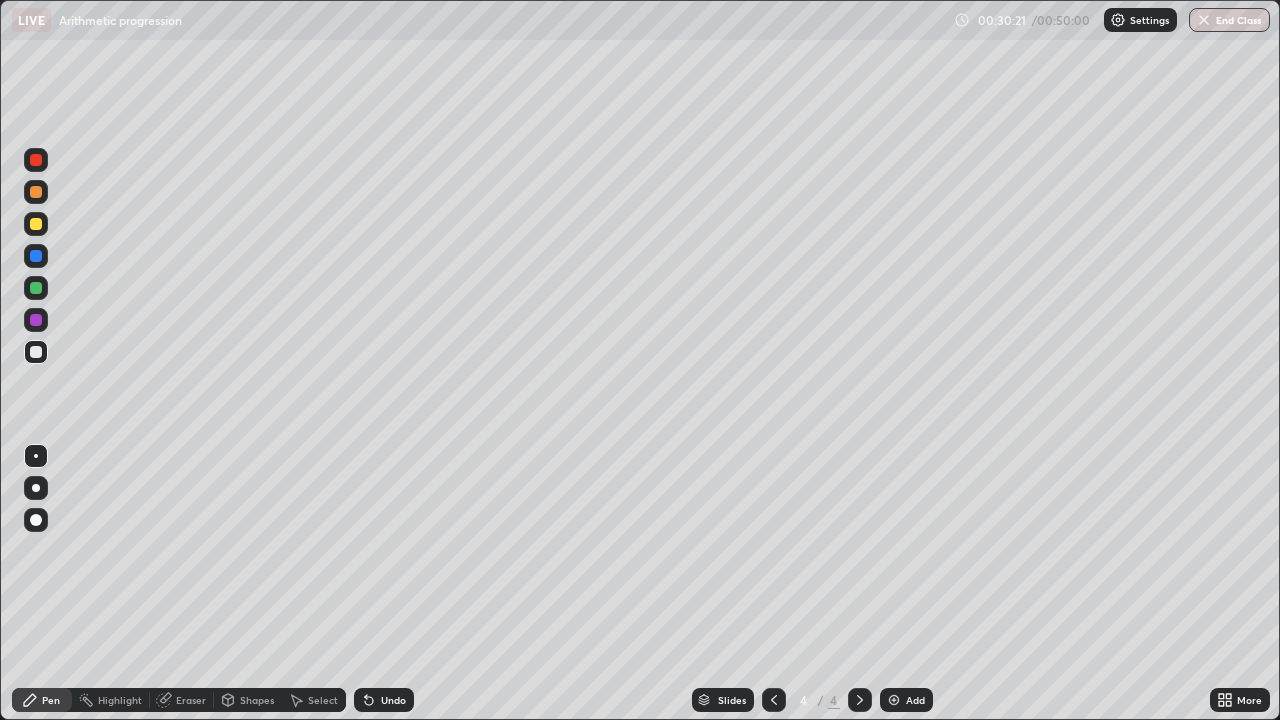 click at bounding box center (894, 700) 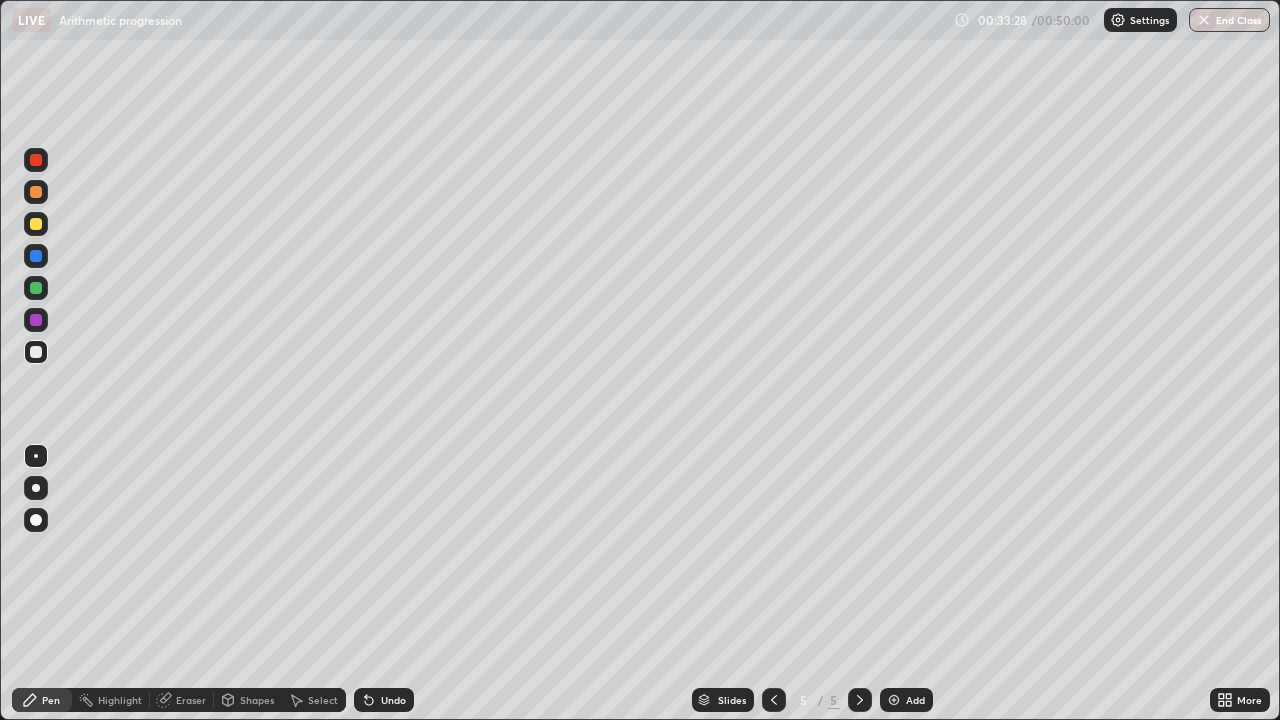 click 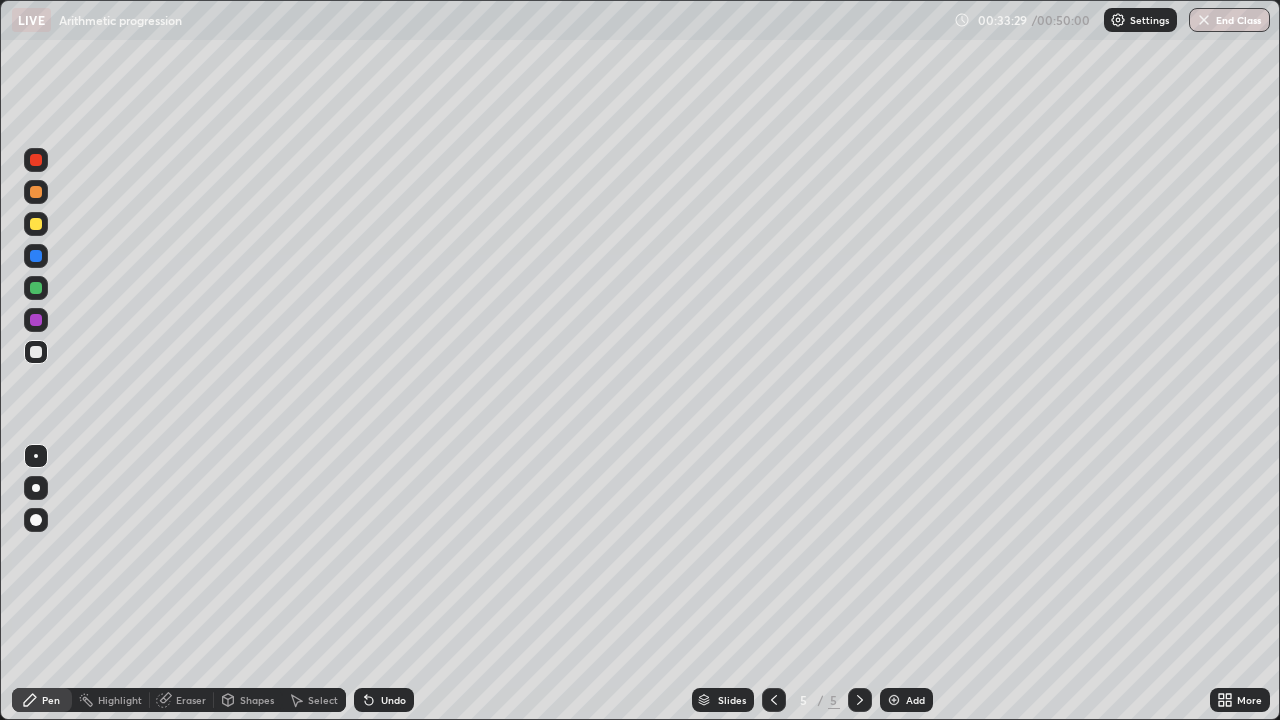 click 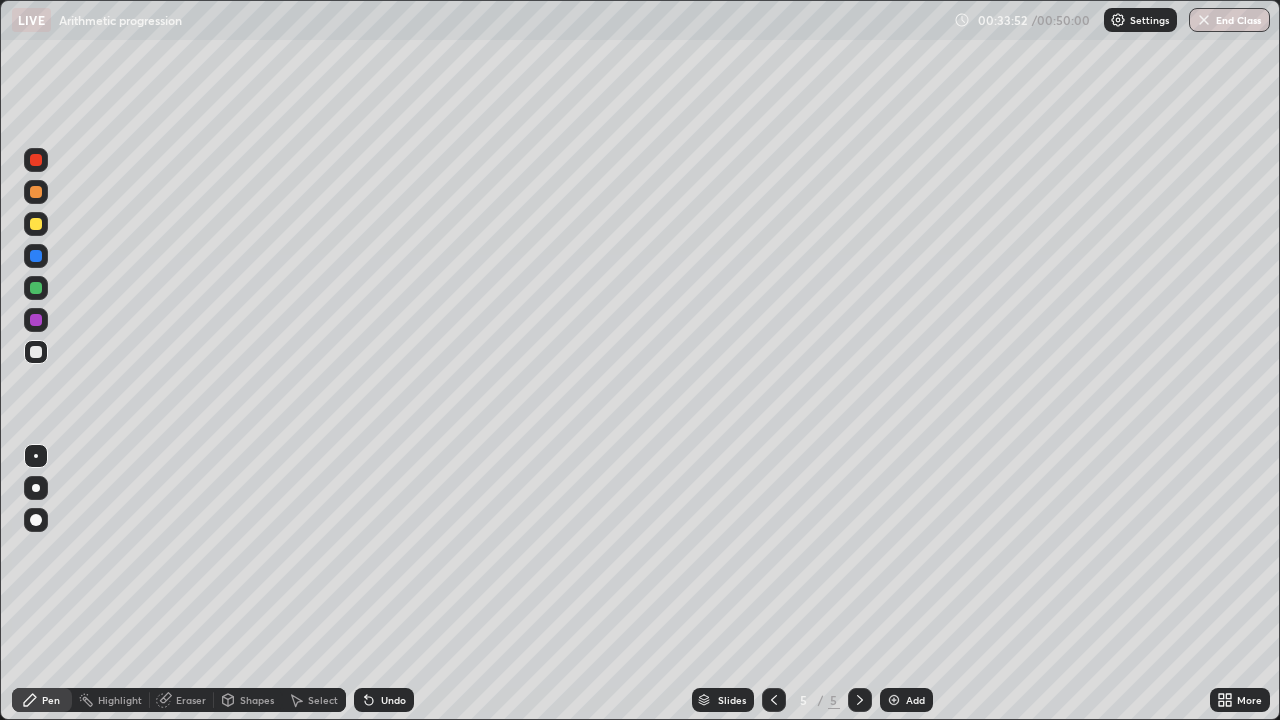 click on "Eraser" at bounding box center [182, 700] 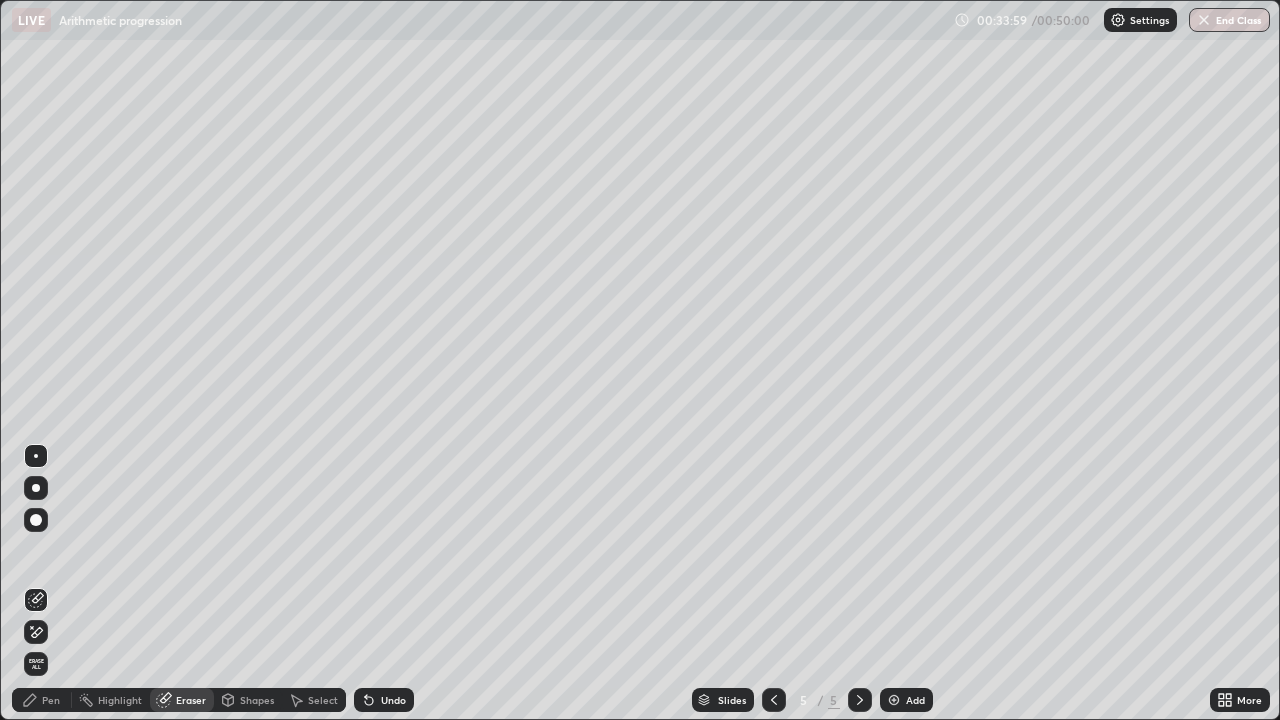 click on "Pen" at bounding box center (42, 700) 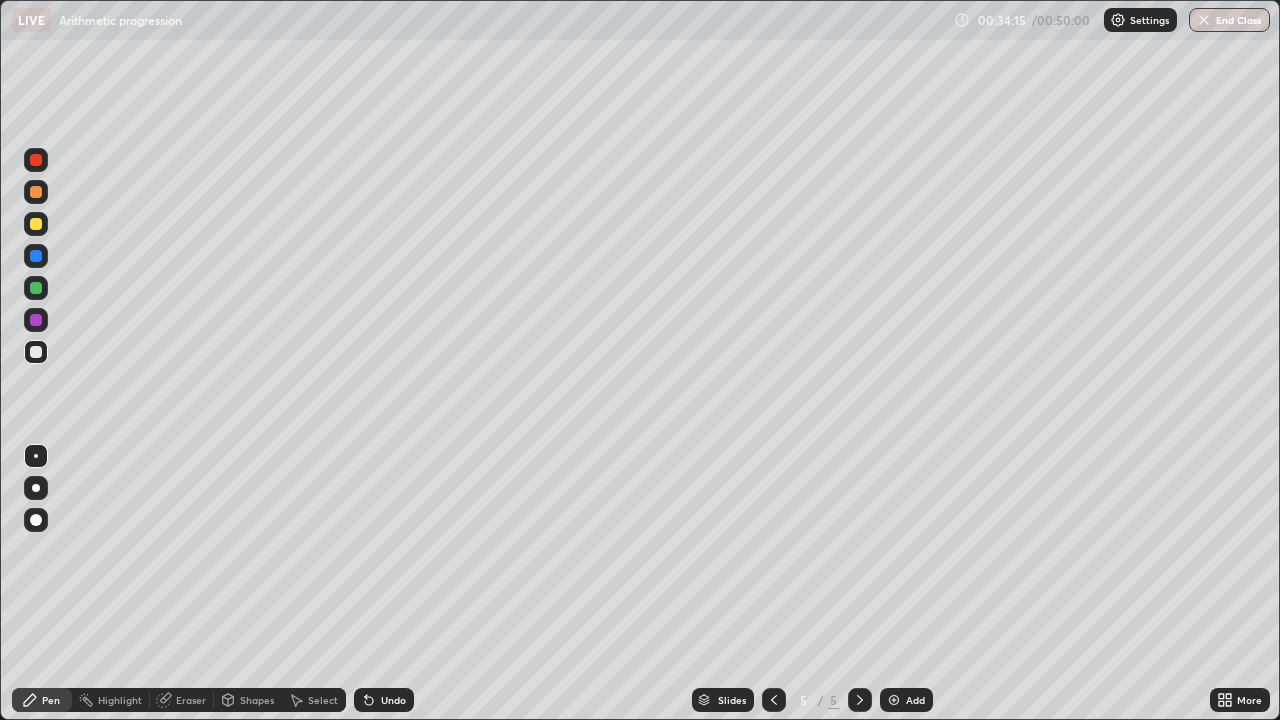 click 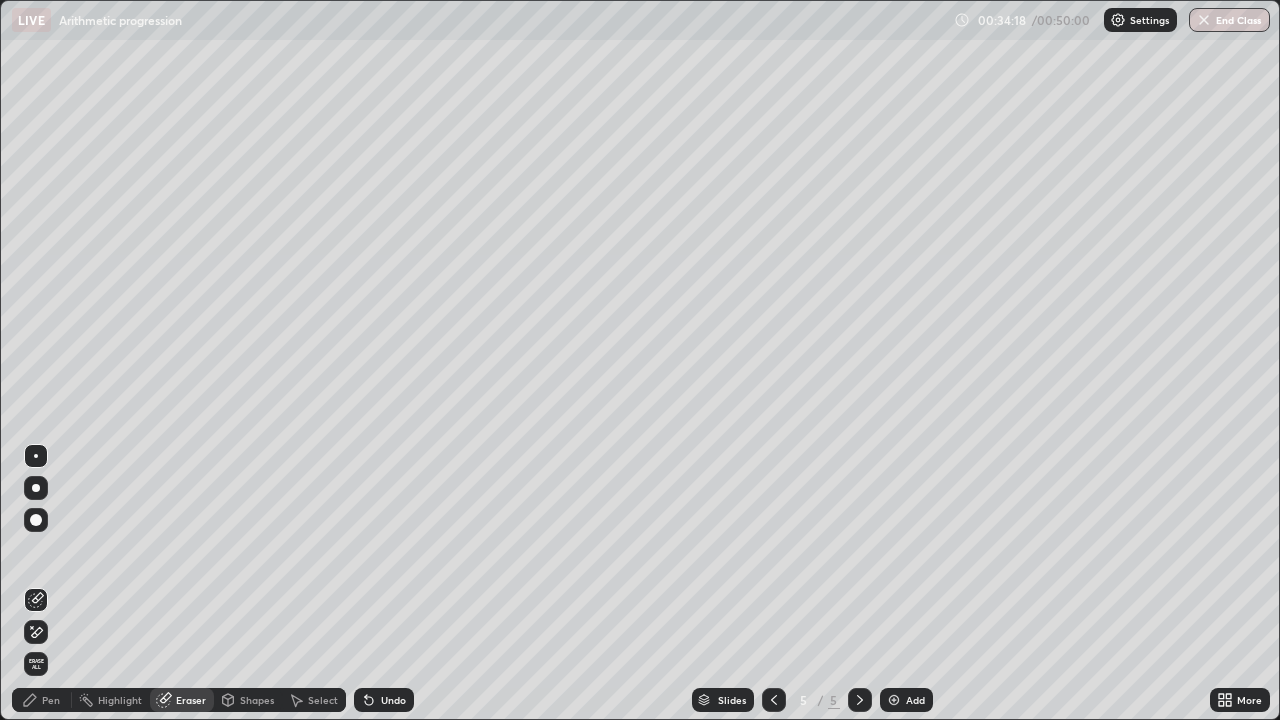 click on "Pen" at bounding box center [42, 700] 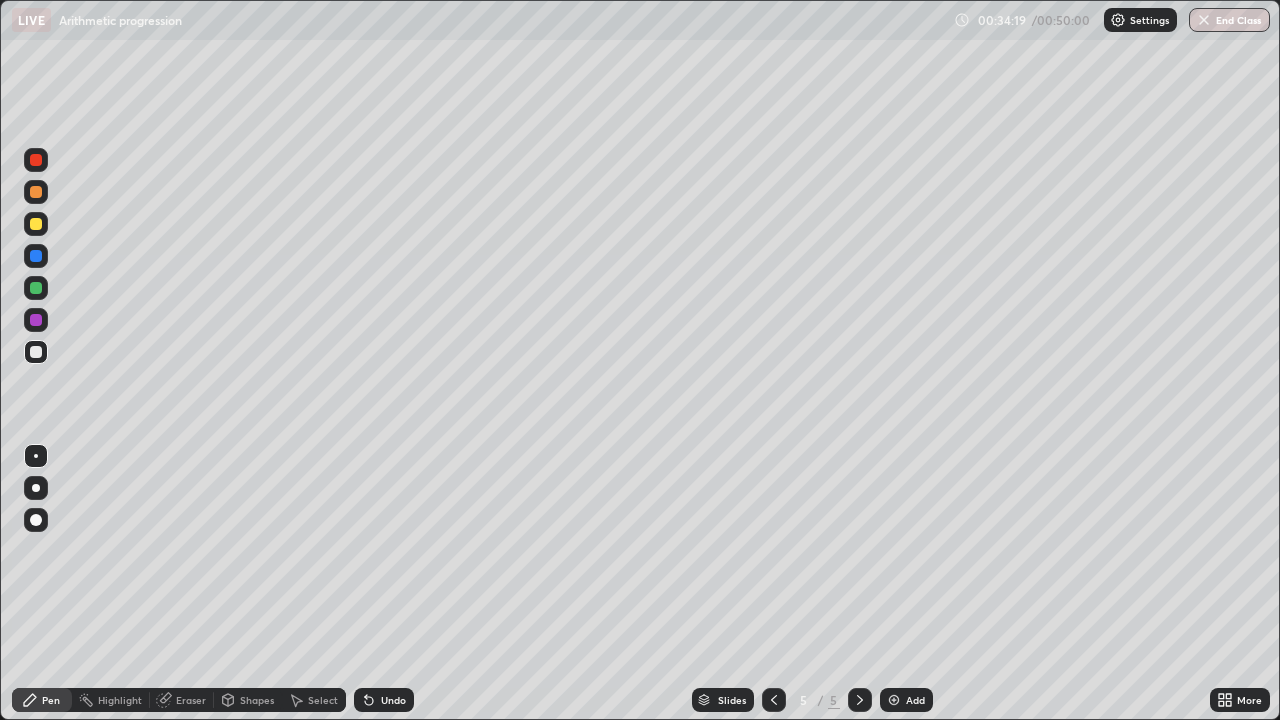 click on "Pen" at bounding box center (42, 700) 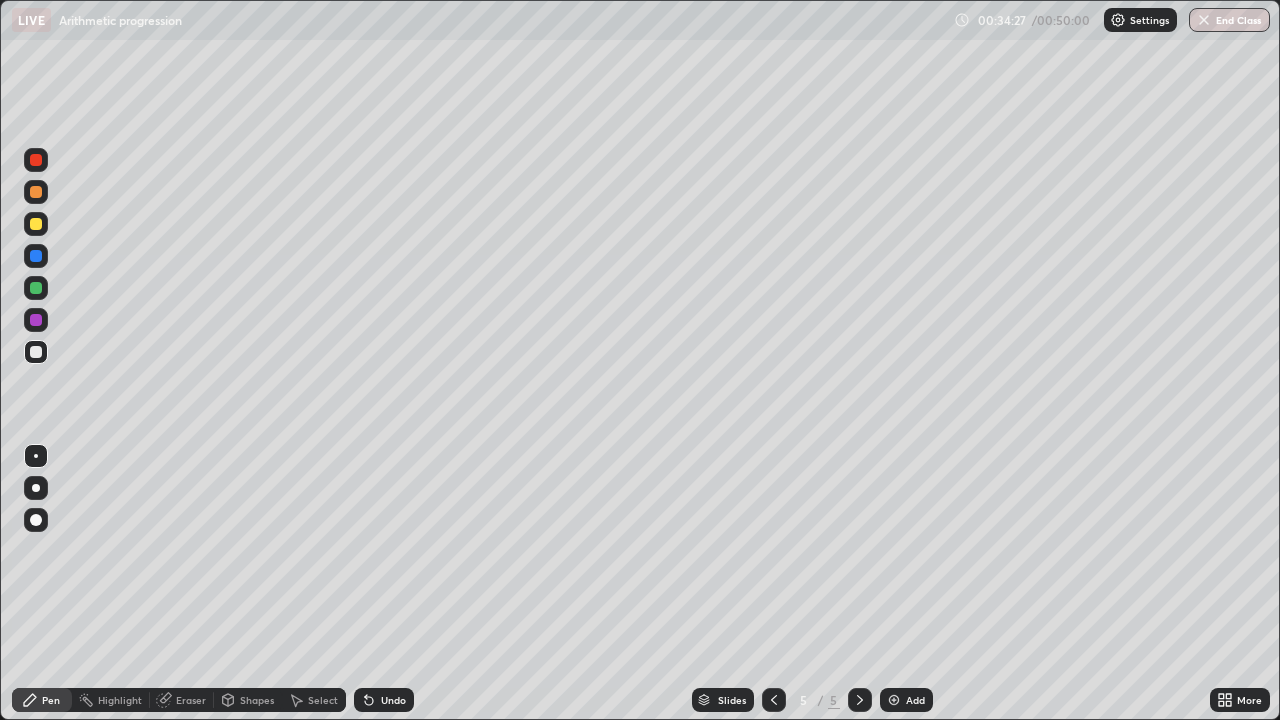 click 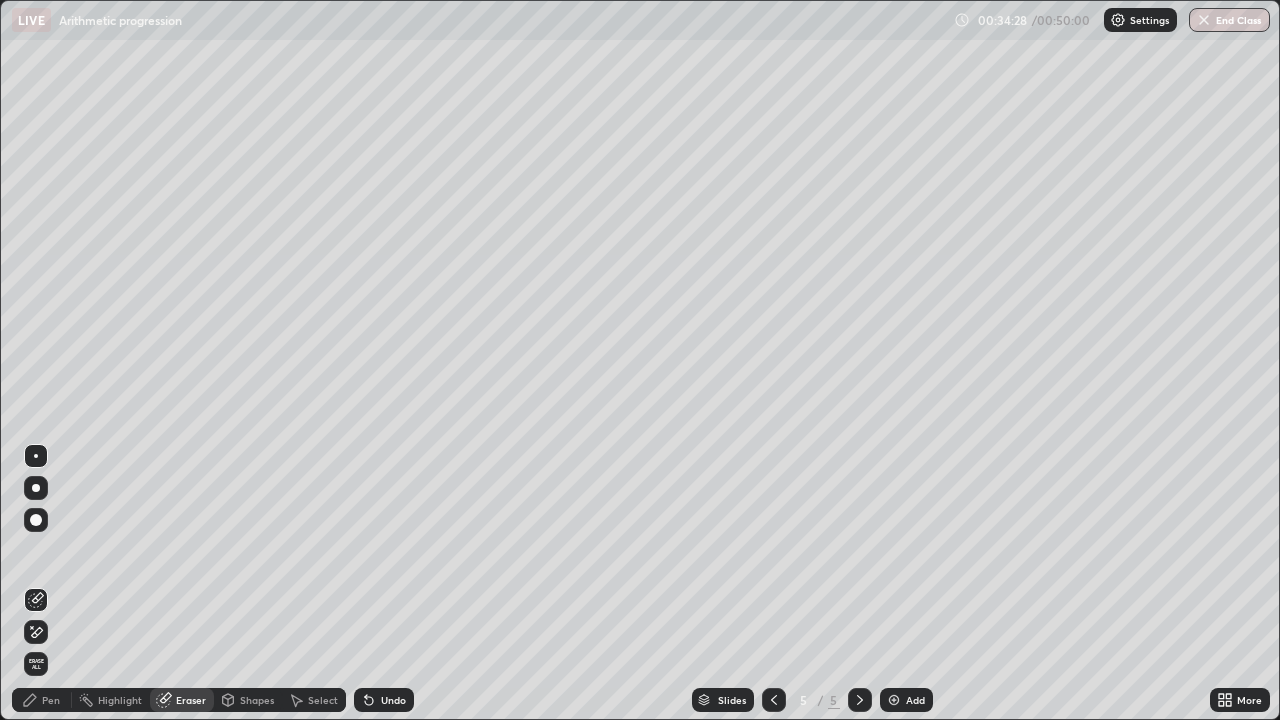 click at bounding box center (36, 520) 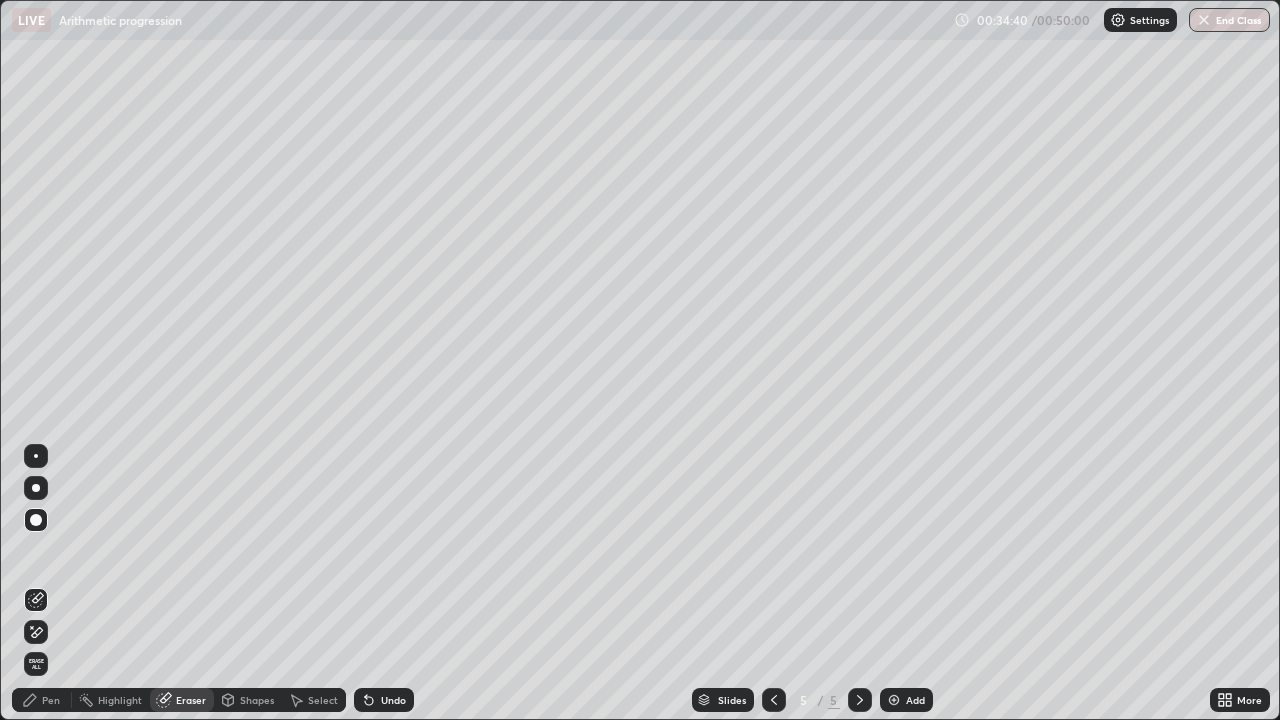 click on "Pen" at bounding box center (51, 700) 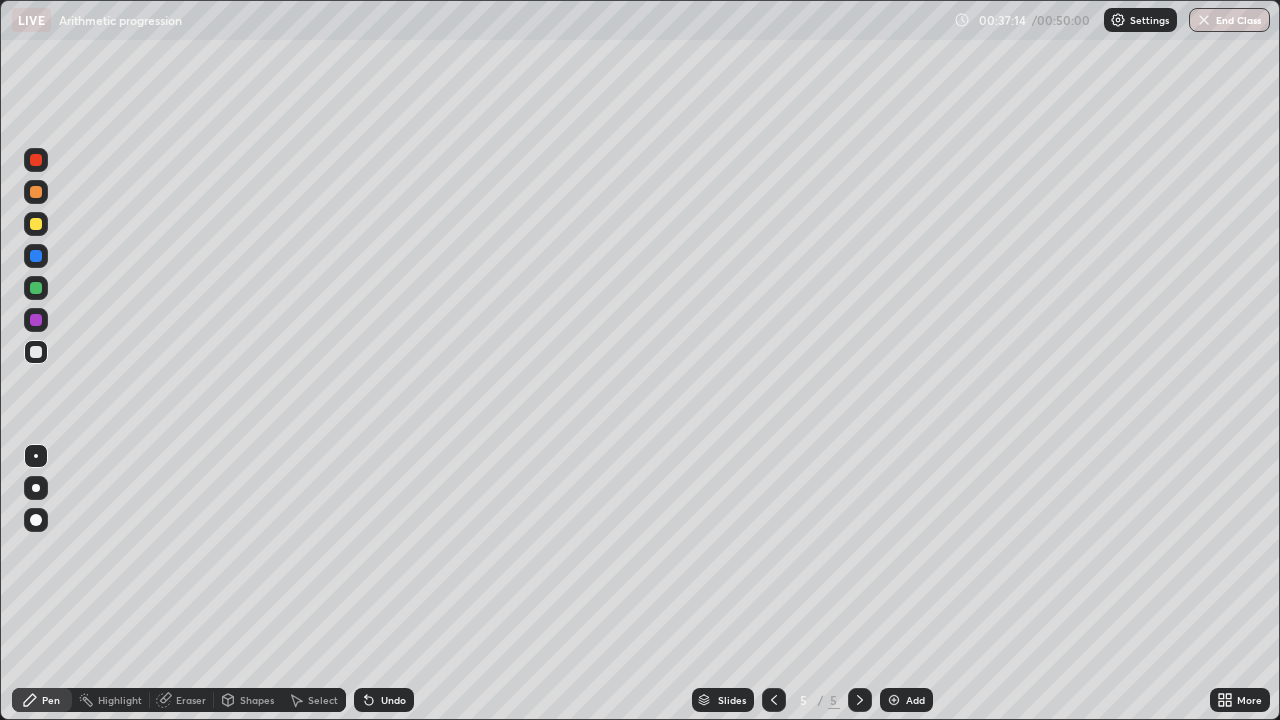 click 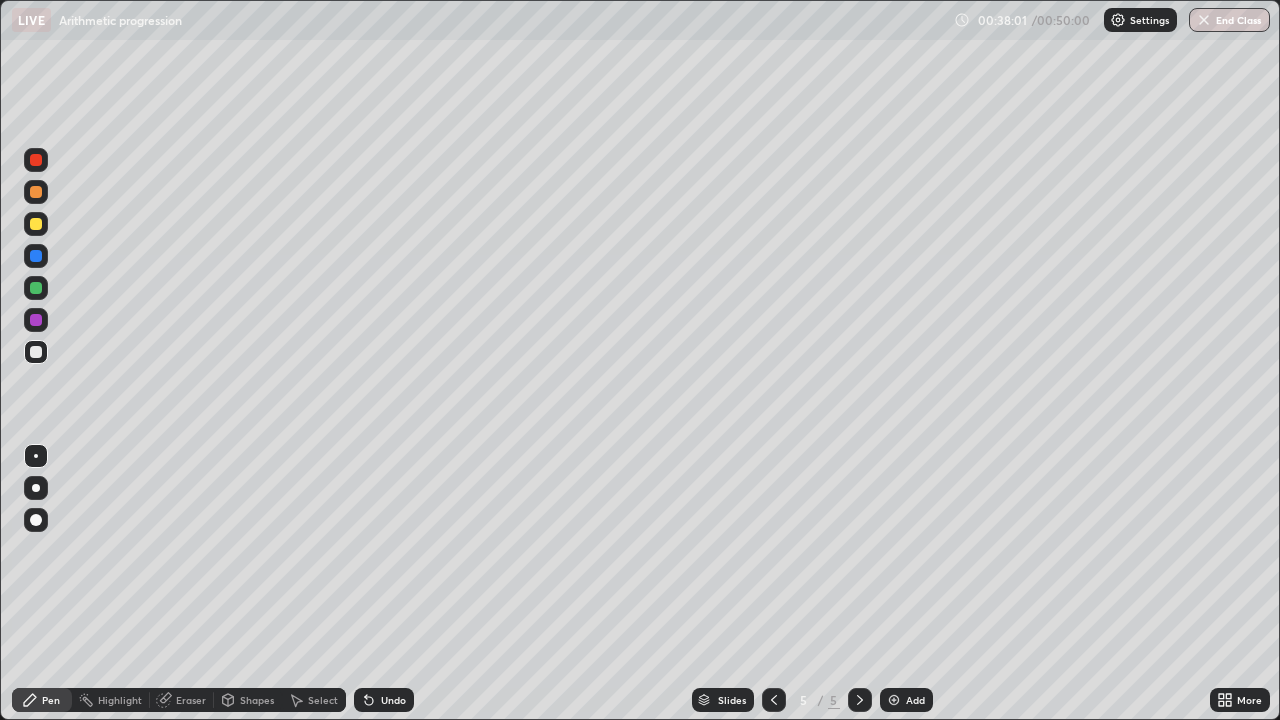 click on "Eraser" at bounding box center (182, 700) 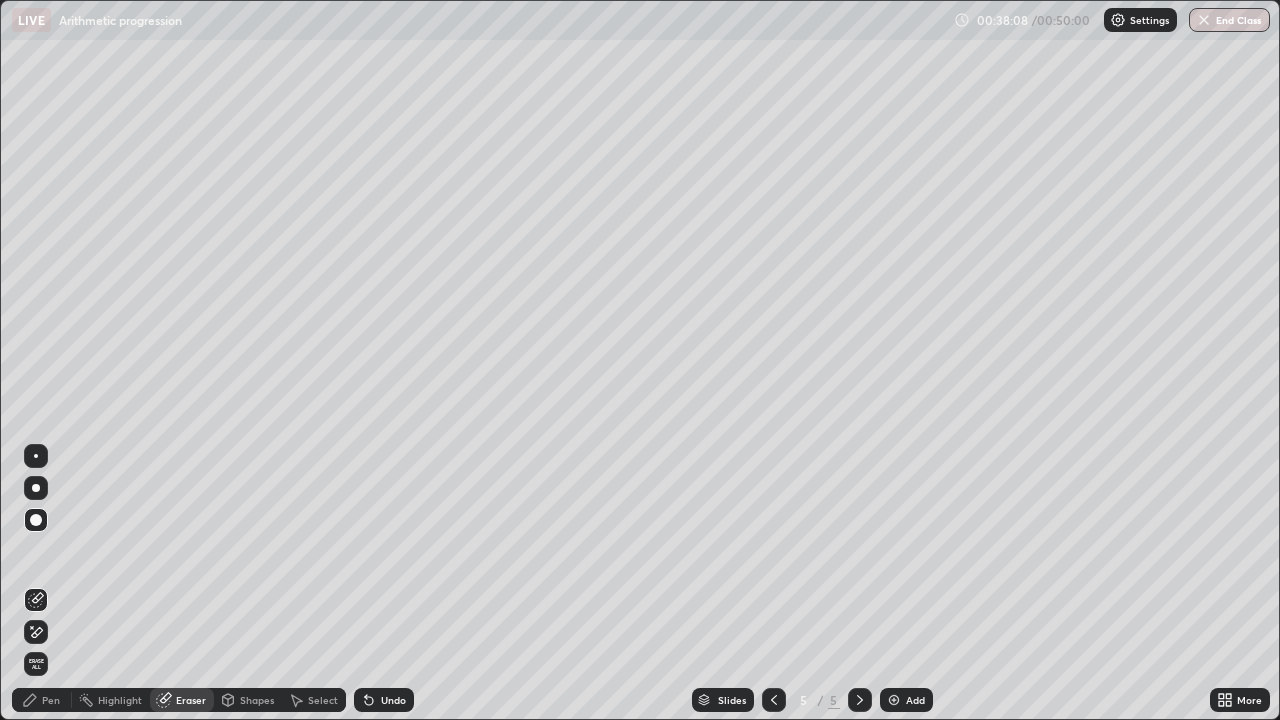 click on "Pen" at bounding box center (51, 700) 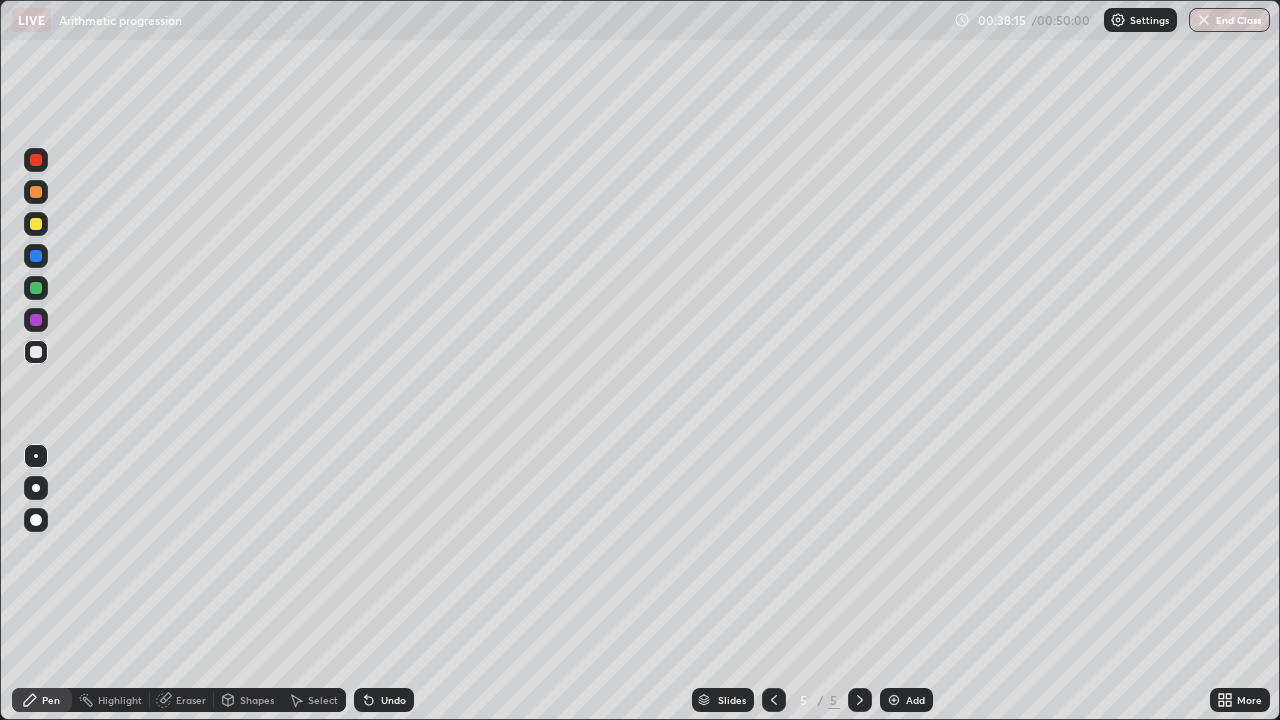 click on "Undo" at bounding box center [393, 700] 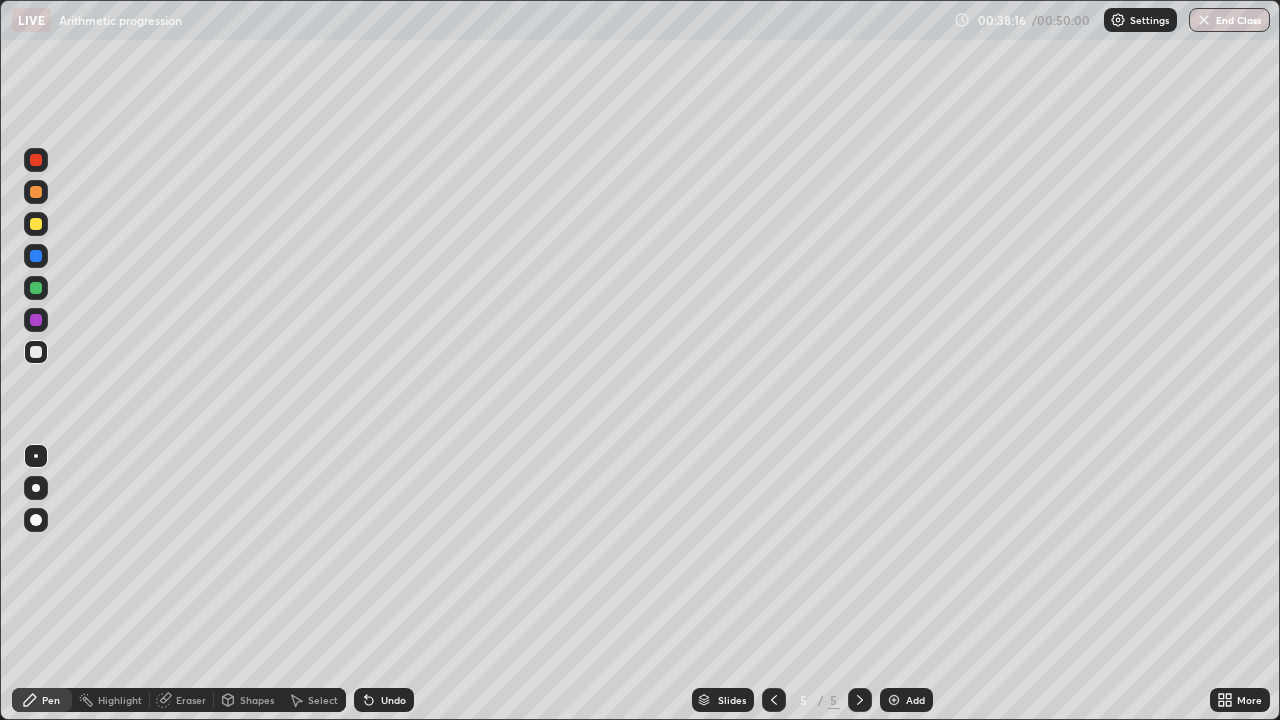 click on "Undo" at bounding box center [384, 700] 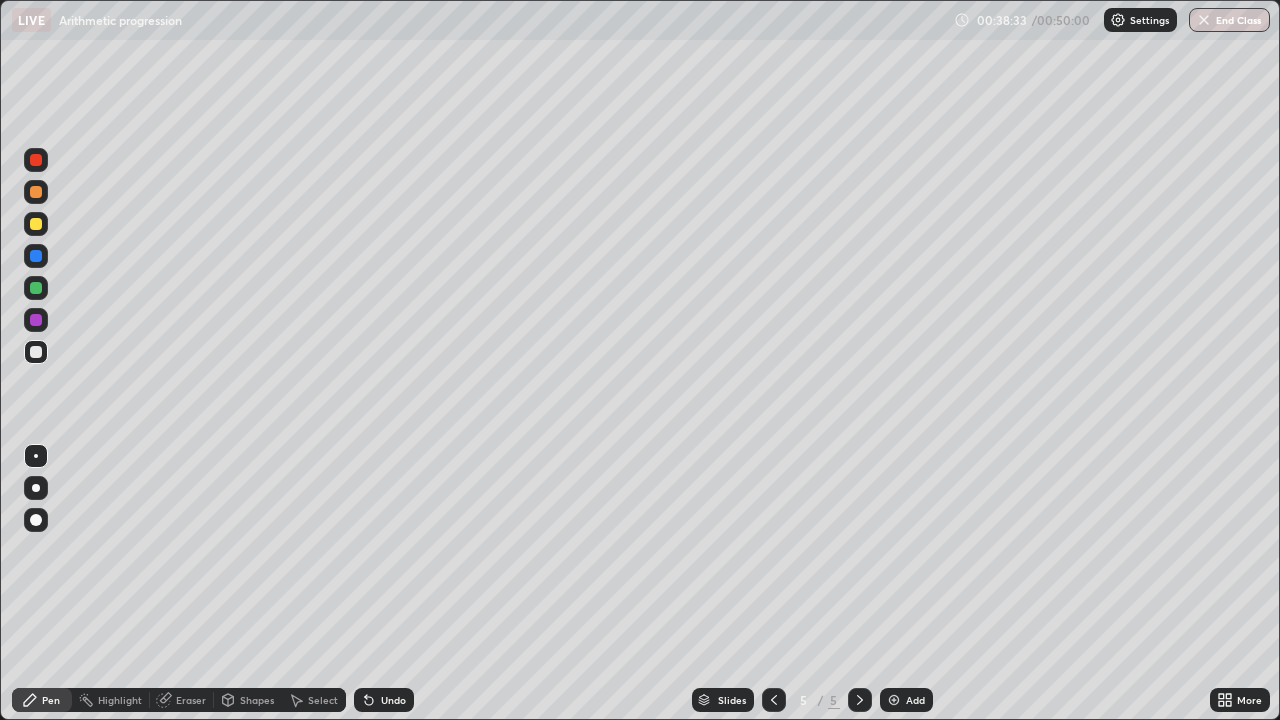 click on "Eraser" at bounding box center (182, 700) 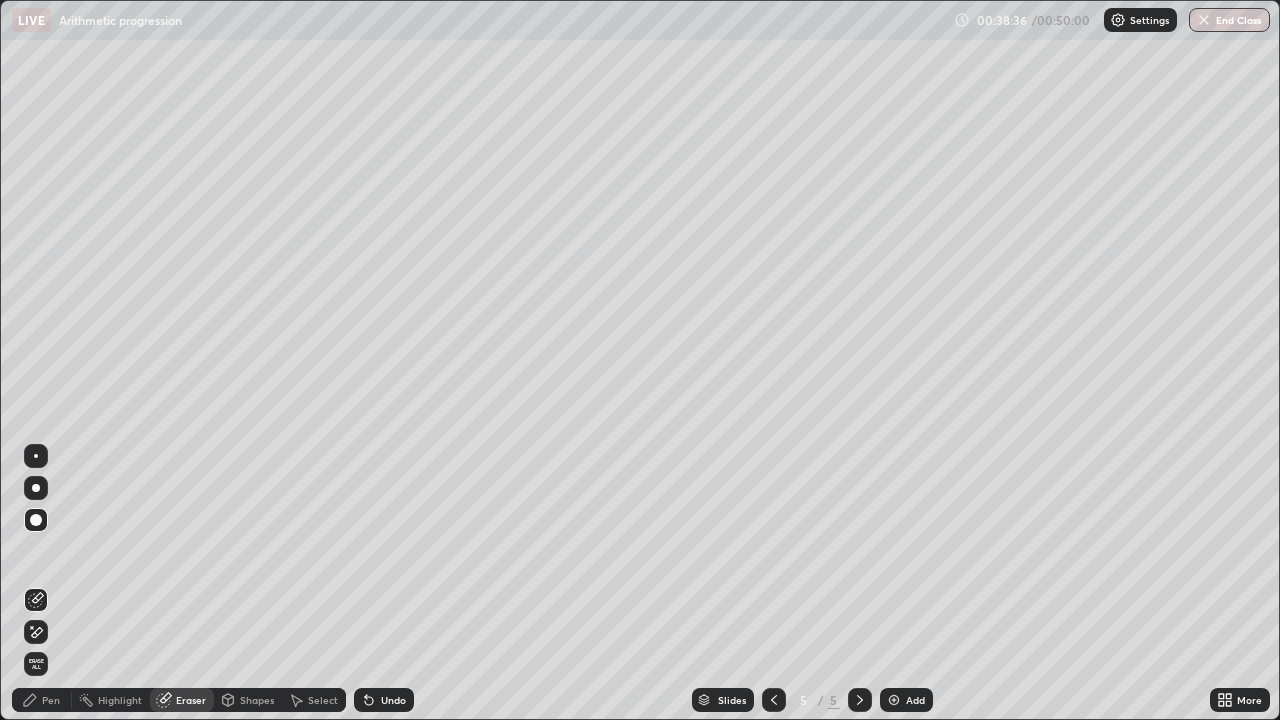 click on "Pen" at bounding box center (51, 700) 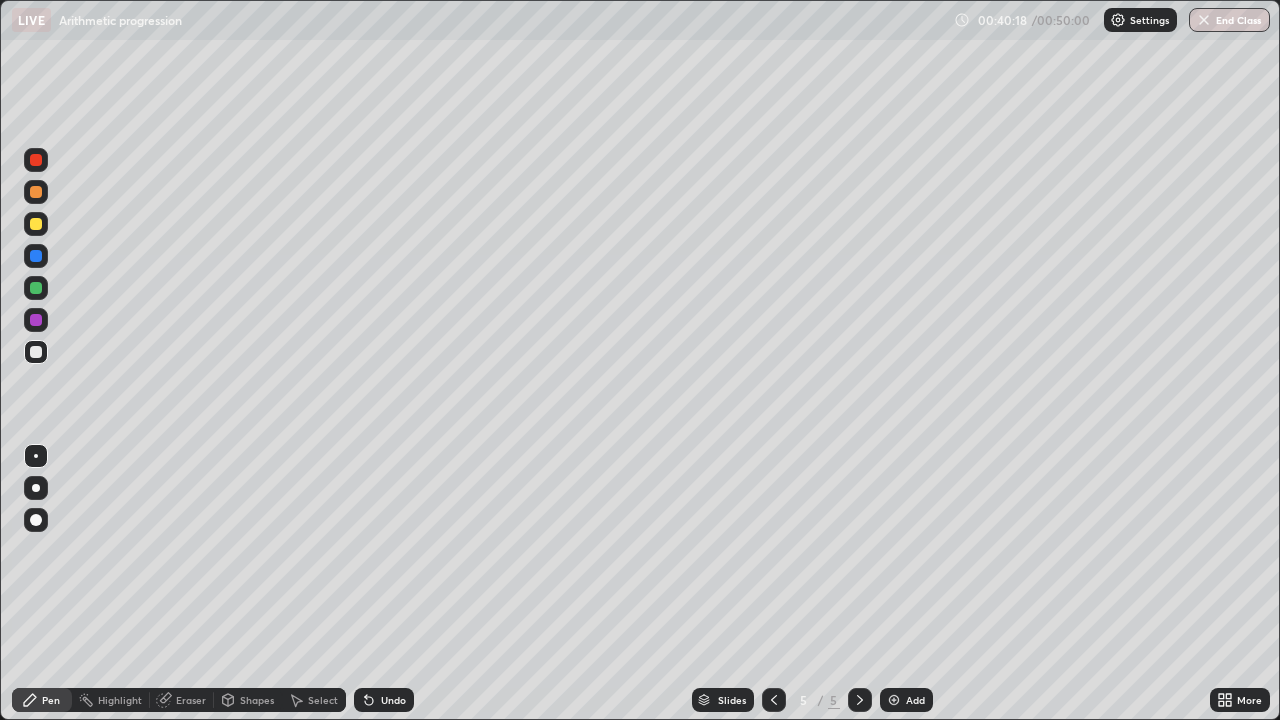 click on "Undo" at bounding box center (384, 700) 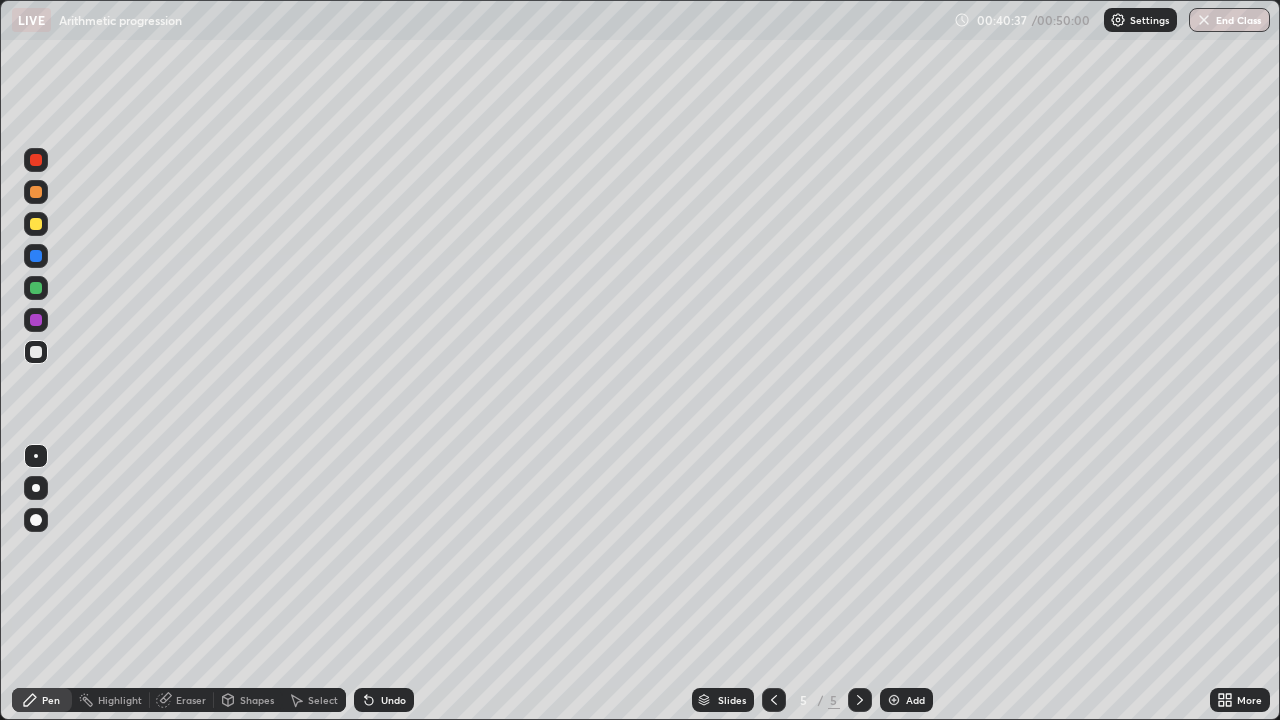 click 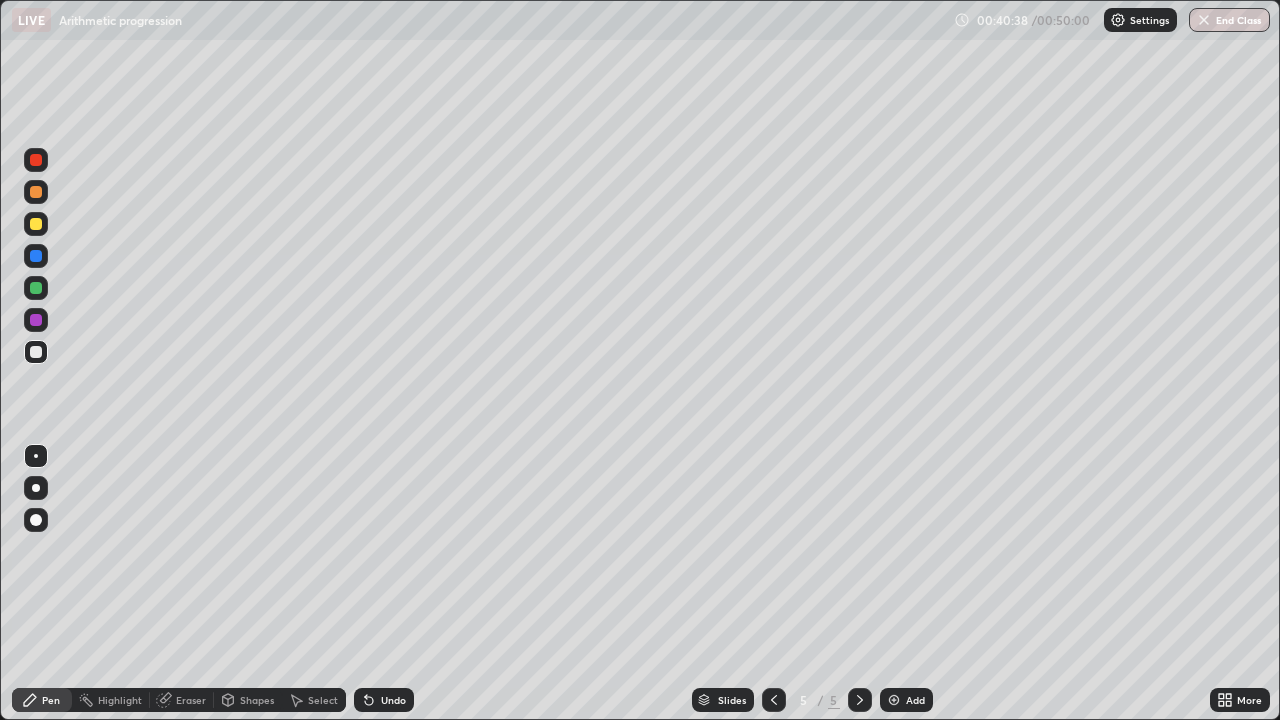 click 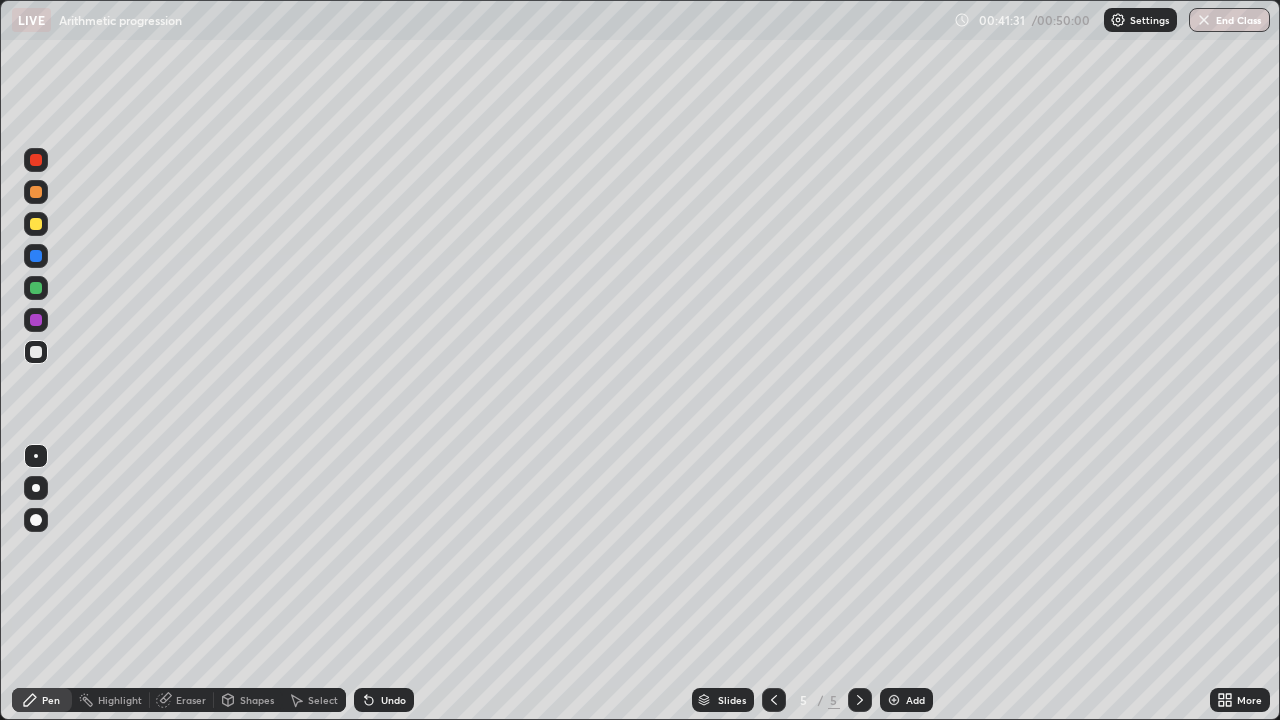 click on "Eraser" at bounding box center [182, 700] 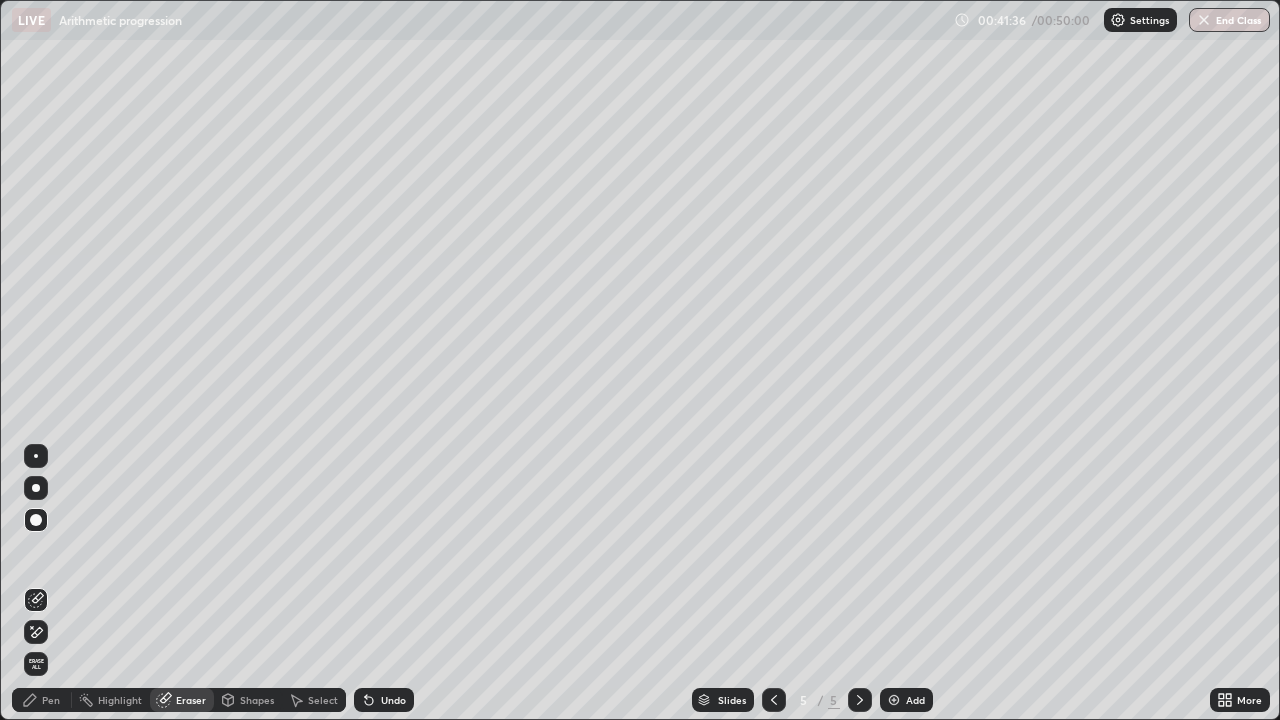 click 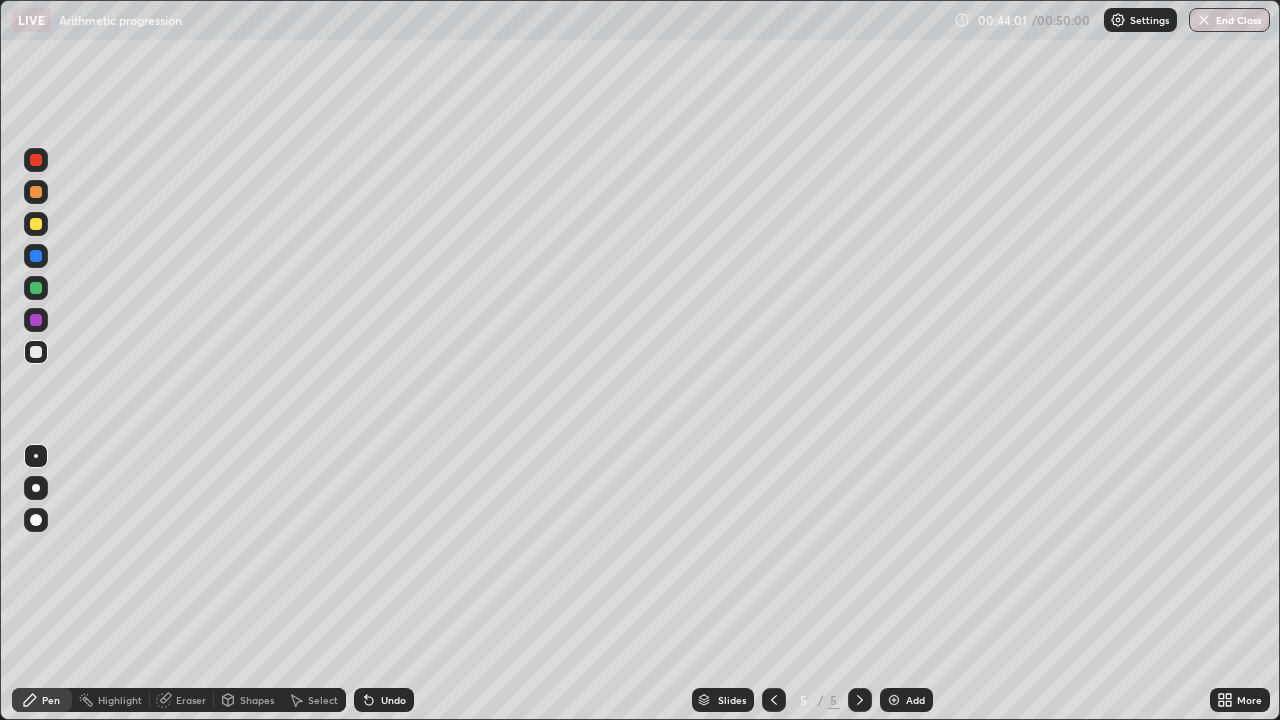 click at bounding box center (894, 700) 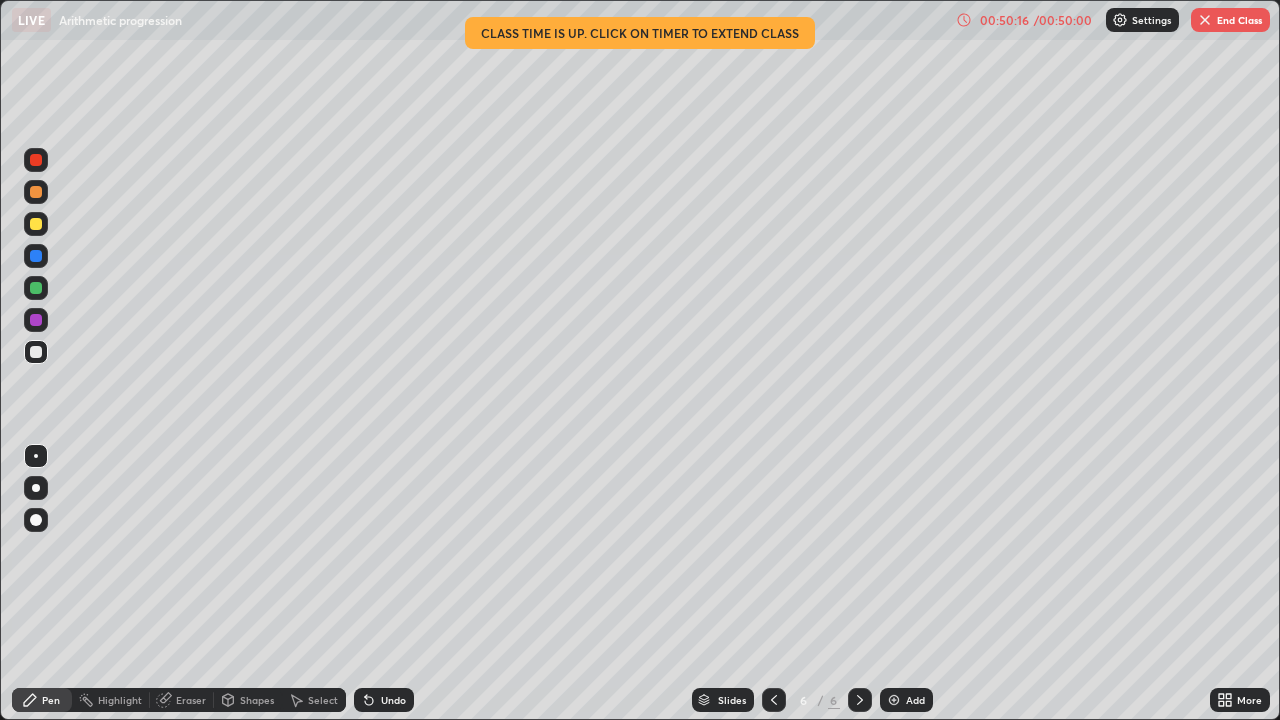 click on "Shapes" at bounding box center [257, 700] 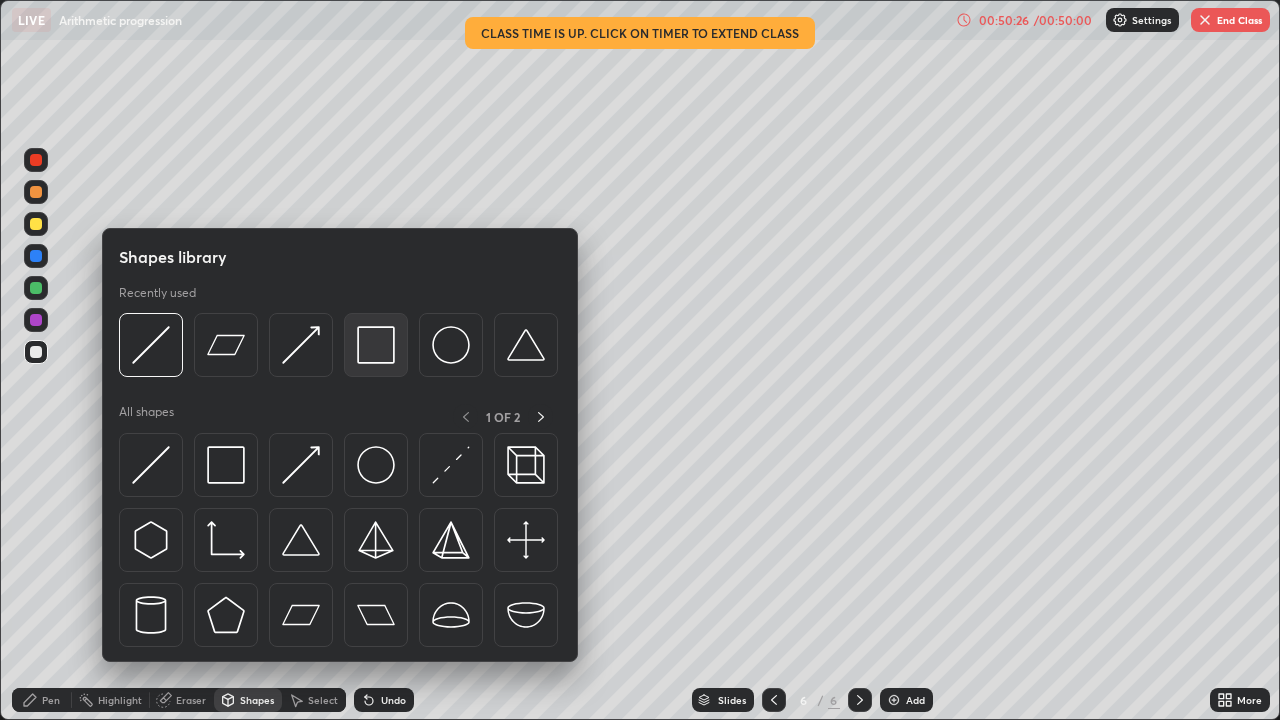 click at bounding box center (376, 345) 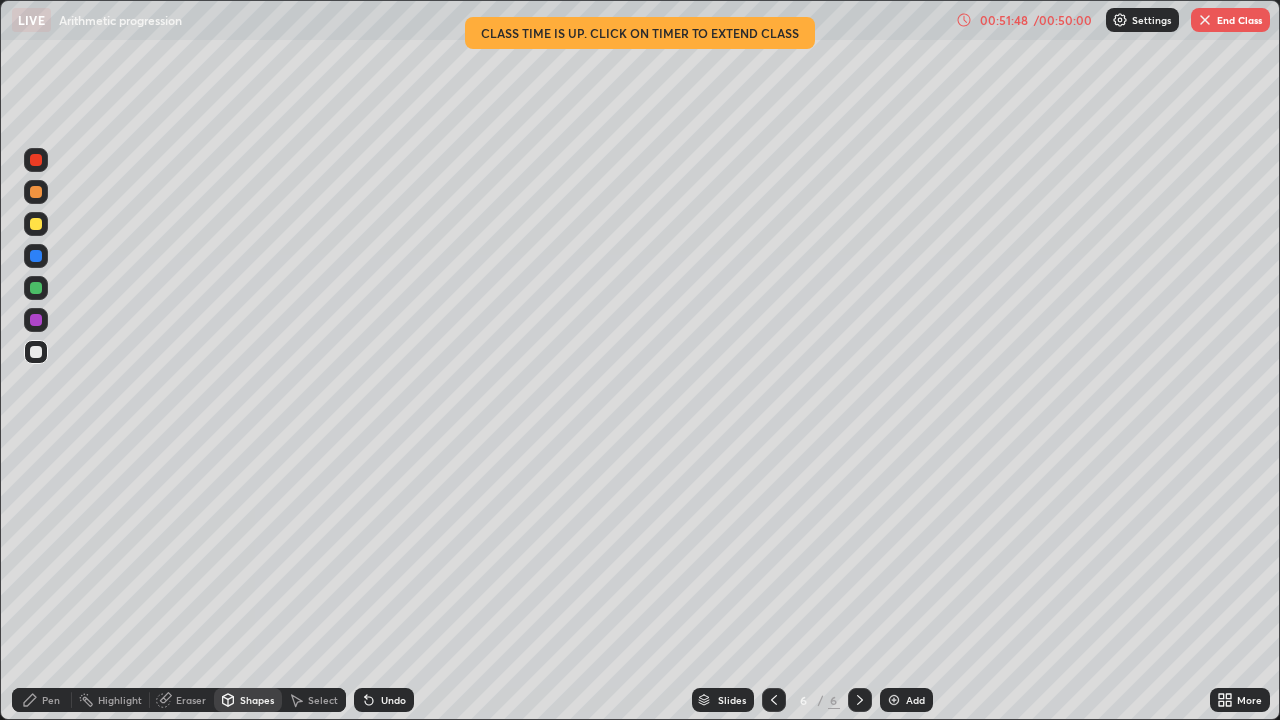 click on "Select" at bounding box center [314, 700] 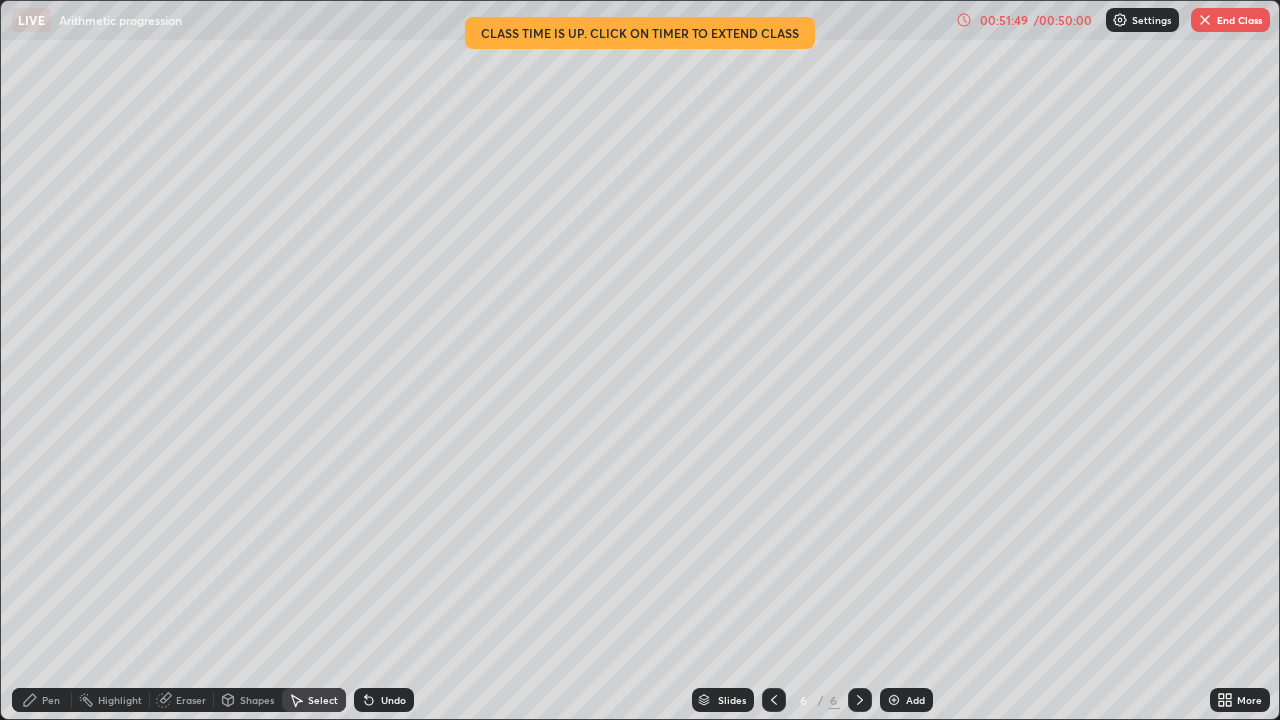 click on "Select" at bounding box center [314, 700] 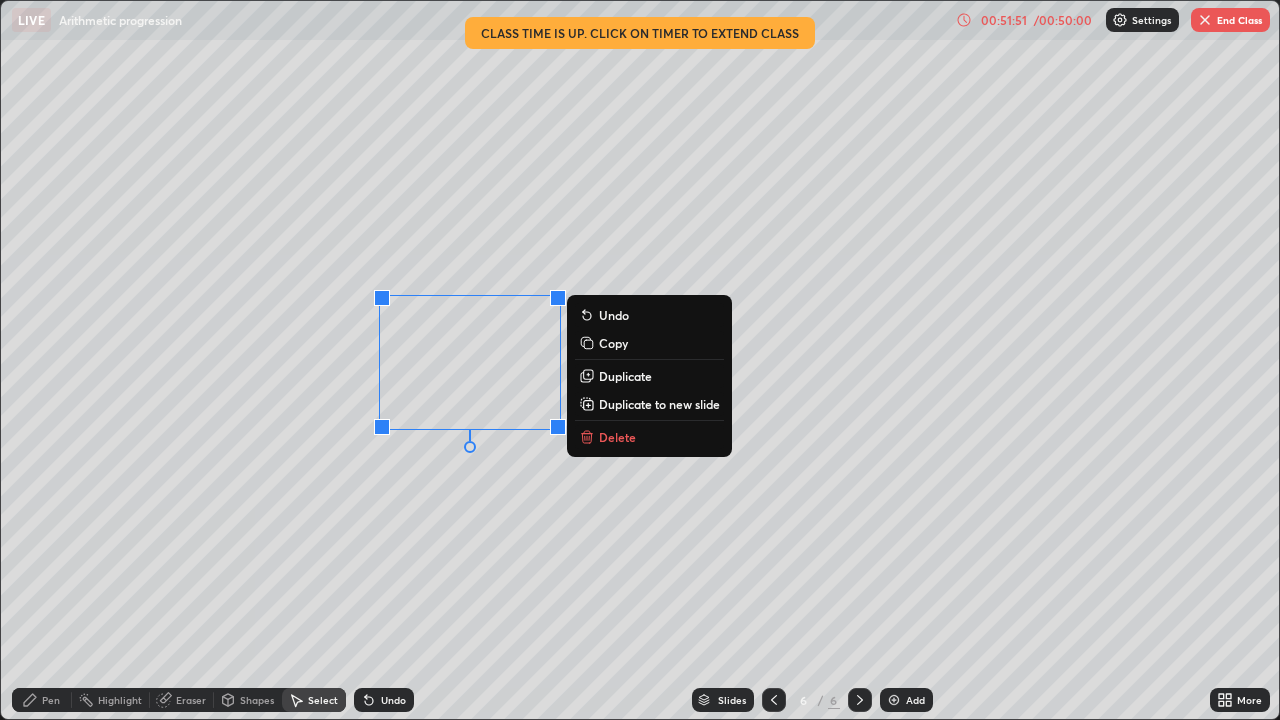click on "Delete" at bounding box center (617, 437) 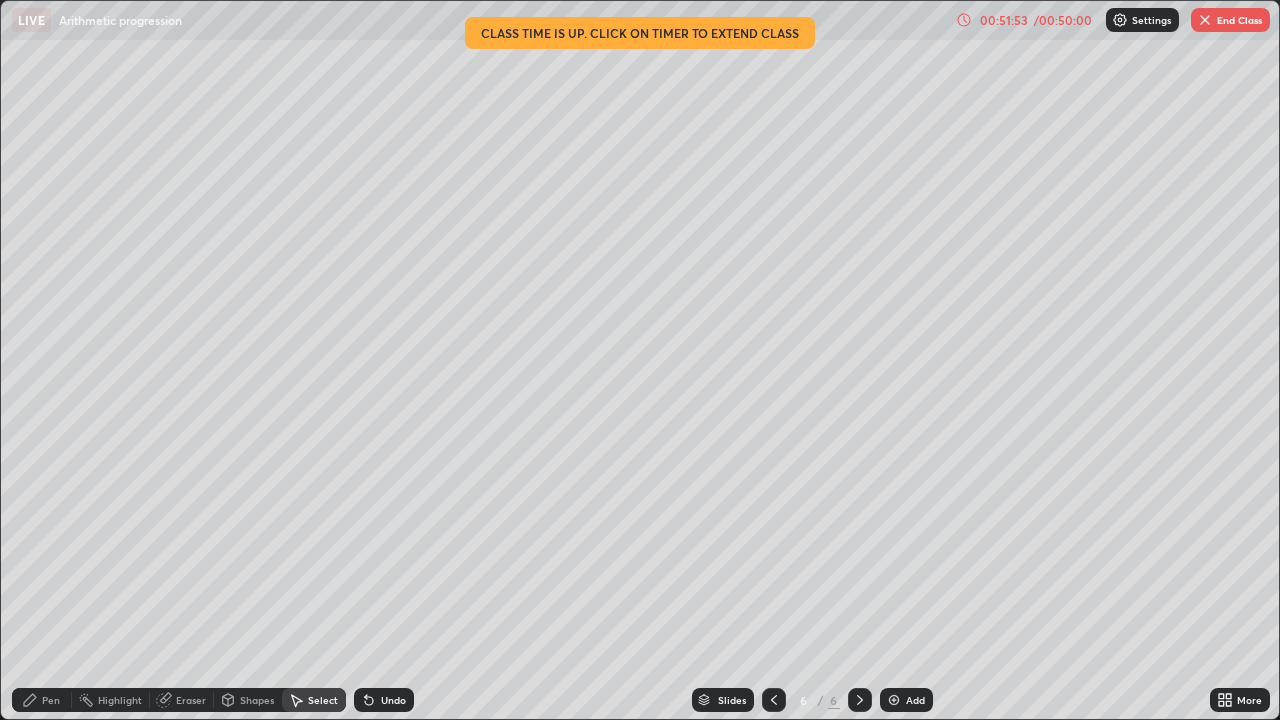 click on "Pen" at bounding box center (51, 700) 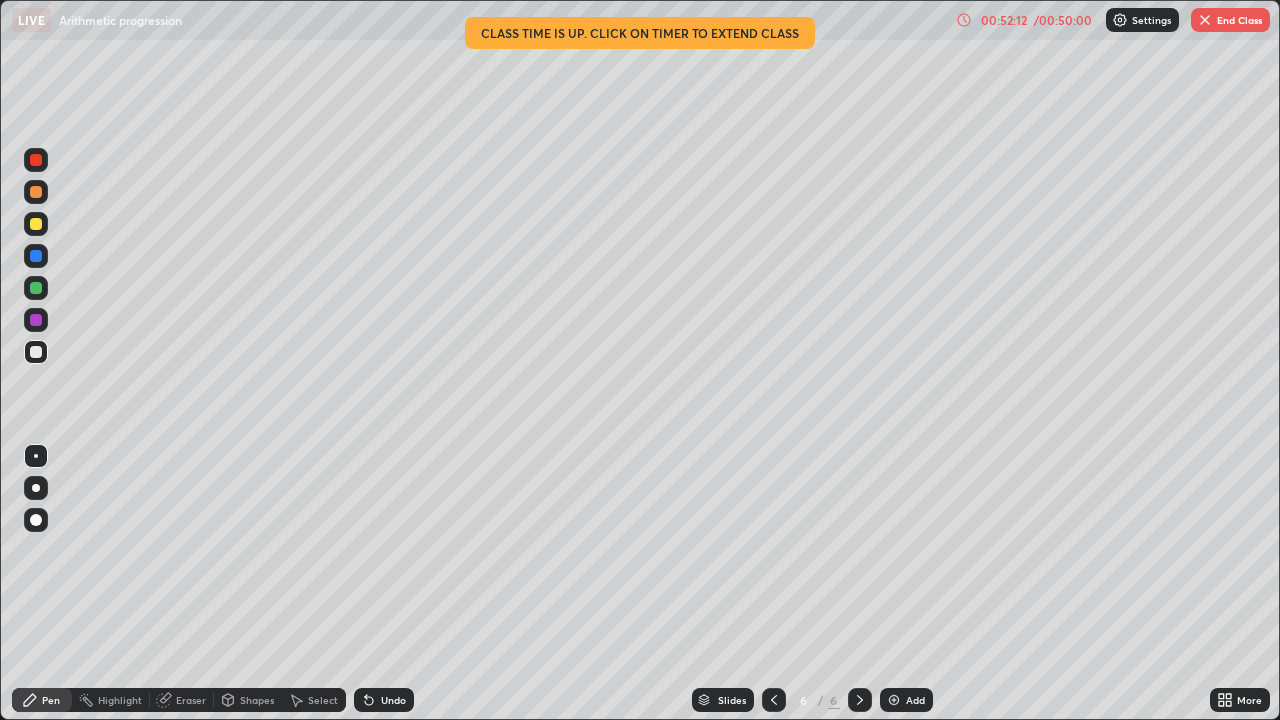 click on "End Class" at bounding box center (1230, 20) 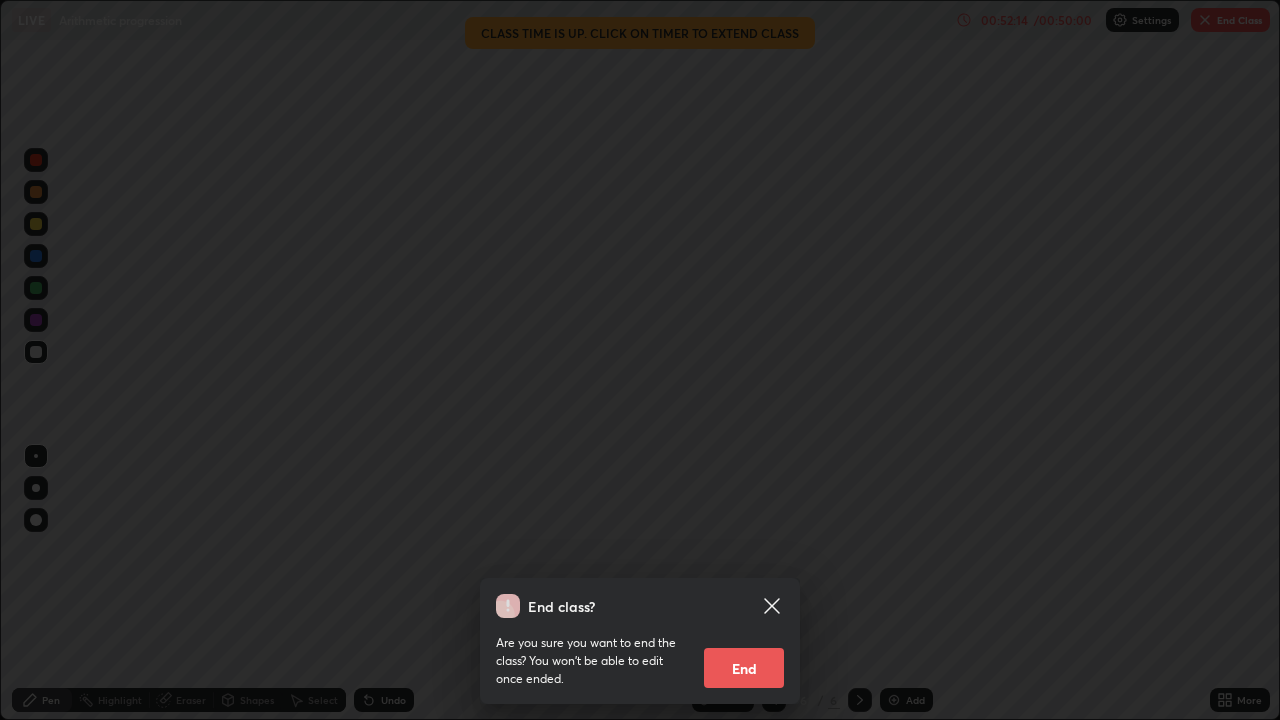 click on "End" at bounding box center (744, 668) 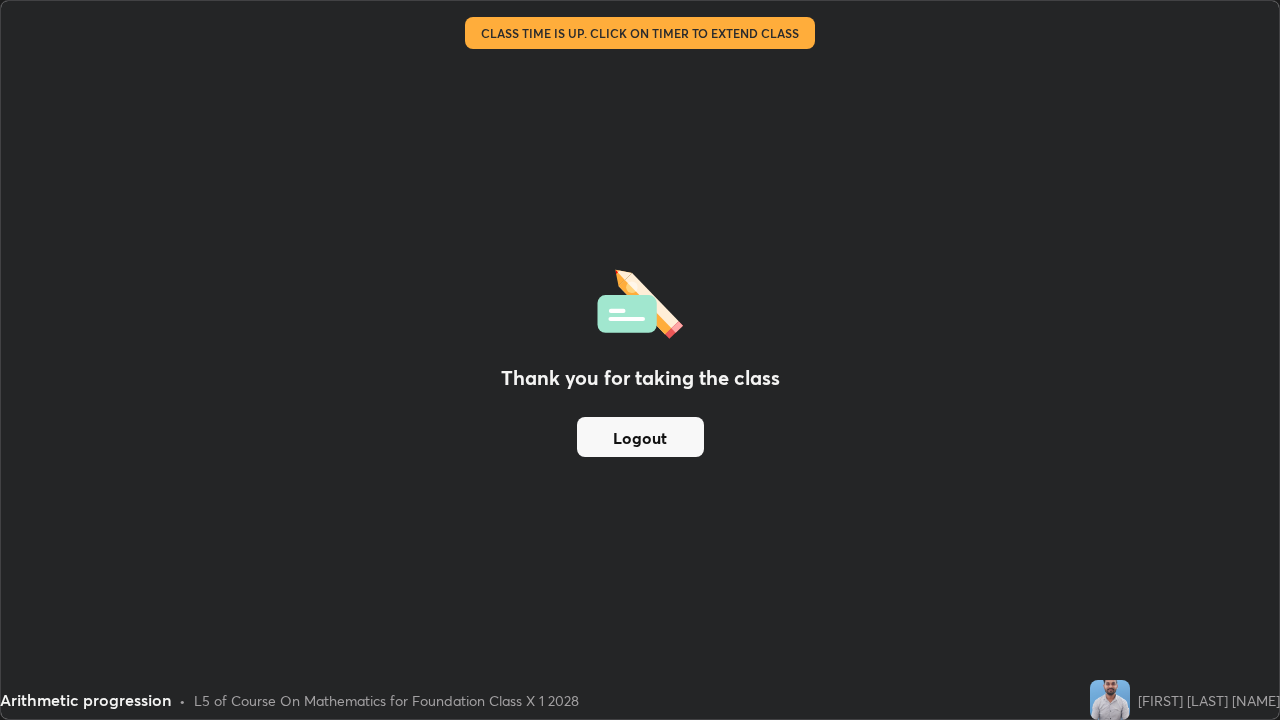 click on "Logout" at bounding box center [640, 437] 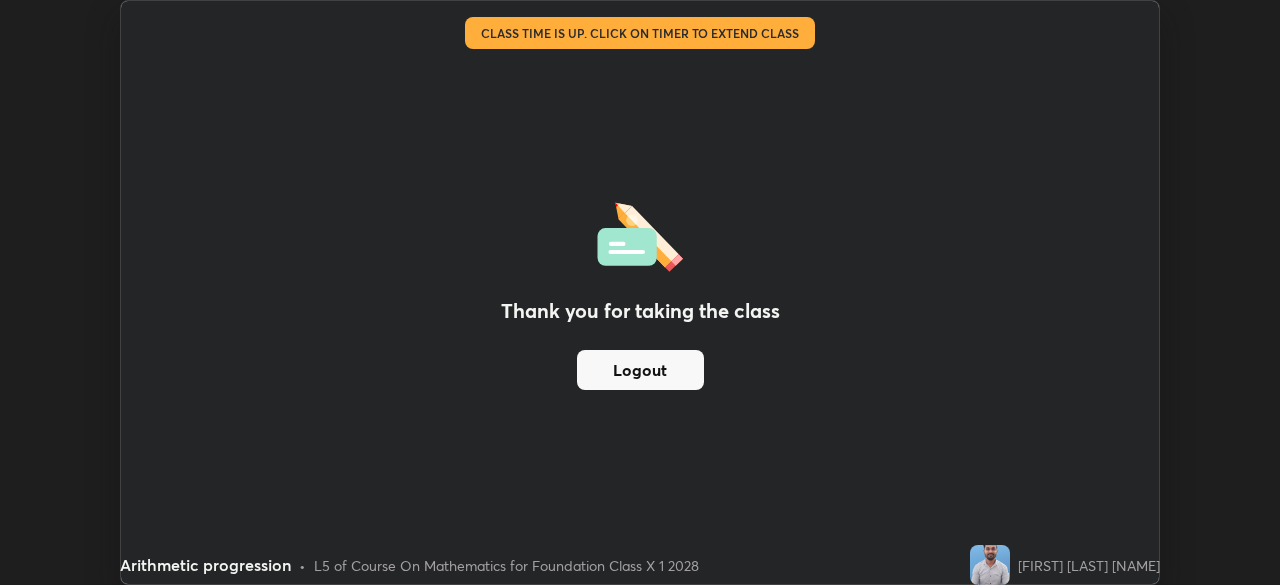 scroll, scrollTop: 585, scrollLeft: 1280, axis: both 